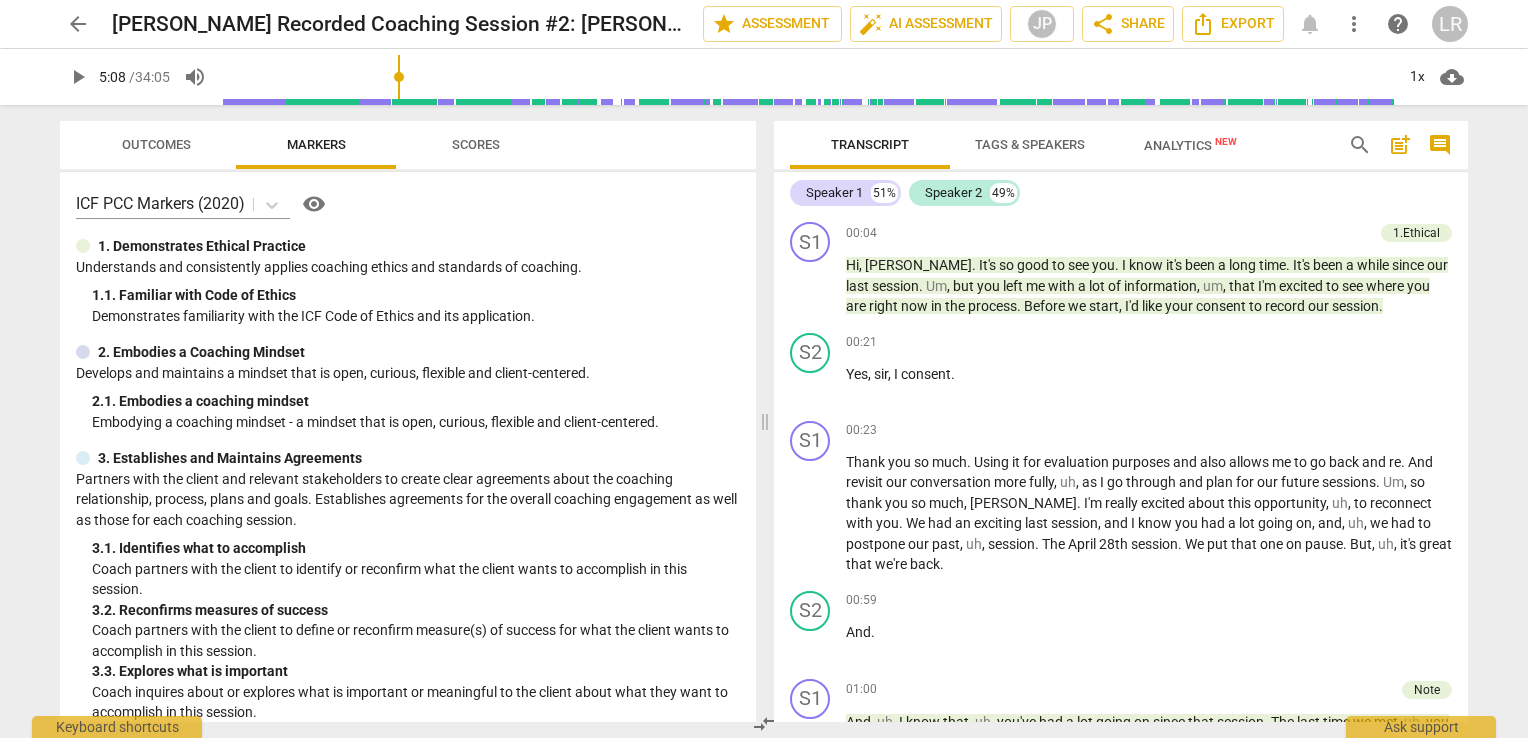 scroll, scrollTop: 0, scrollLeft: 0, axis: both 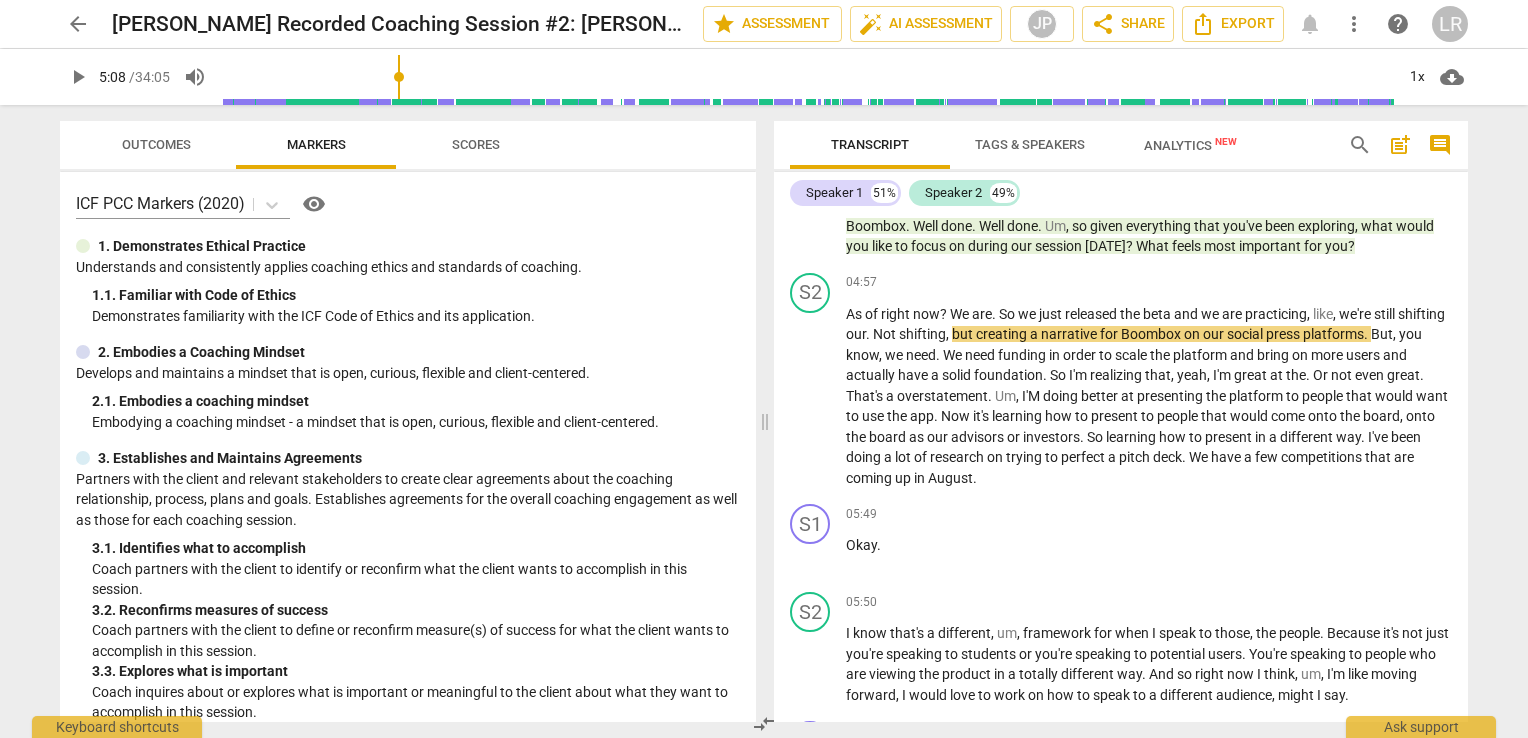 click on "play_arrow" at bounding box center (78, 77) 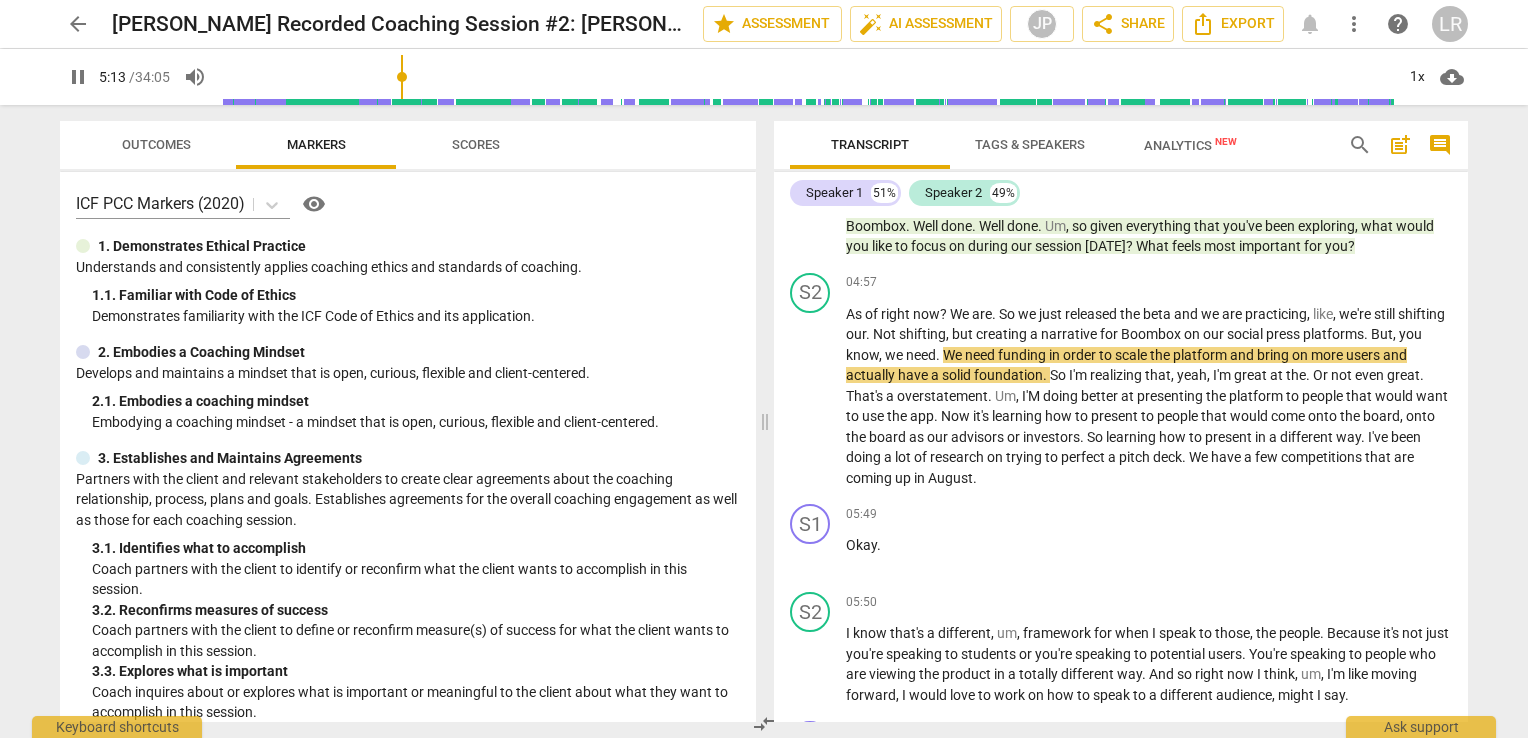 click on "post_add" at bounding box center (1400, 145) 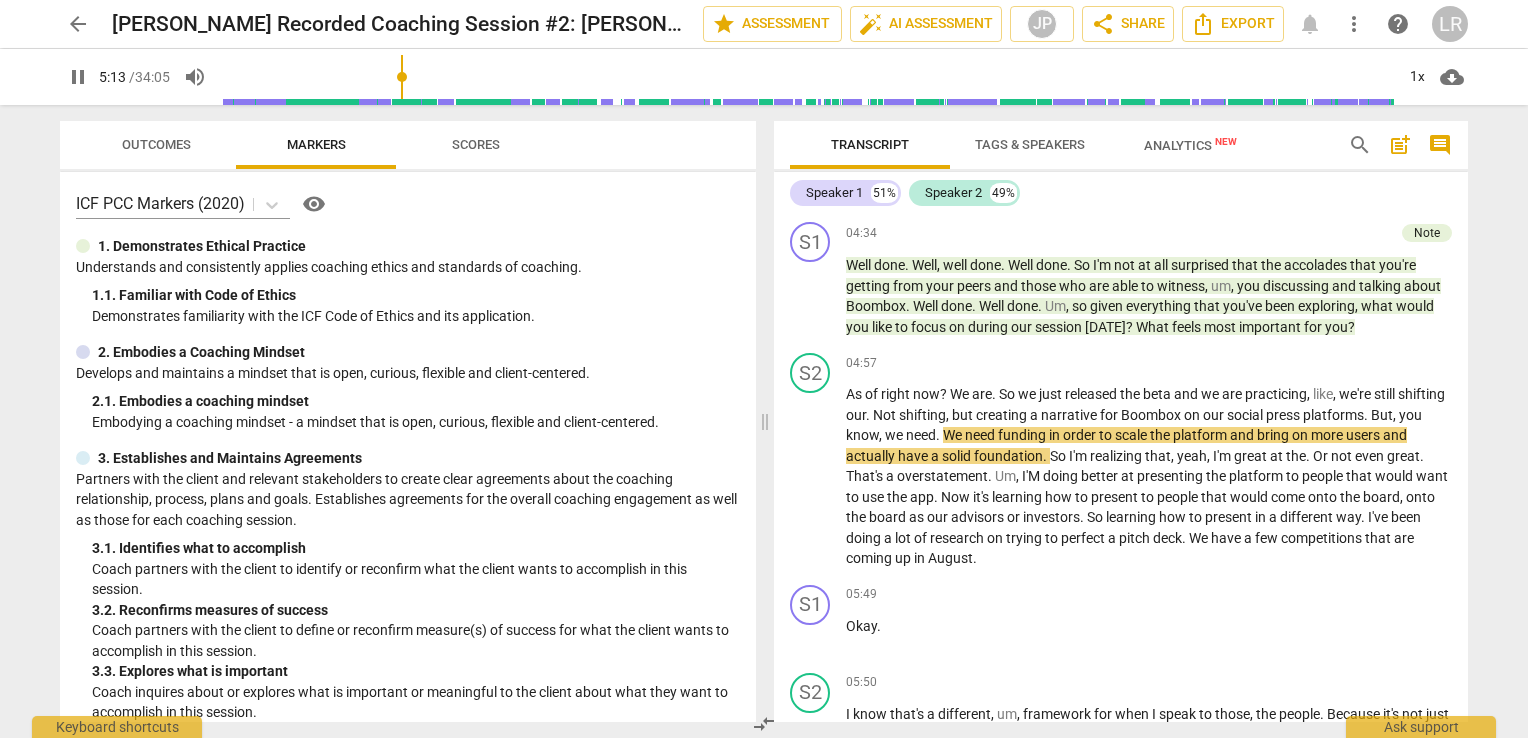 scroll, scrollTop: 44, scrollLeft: 0, axis: vertical 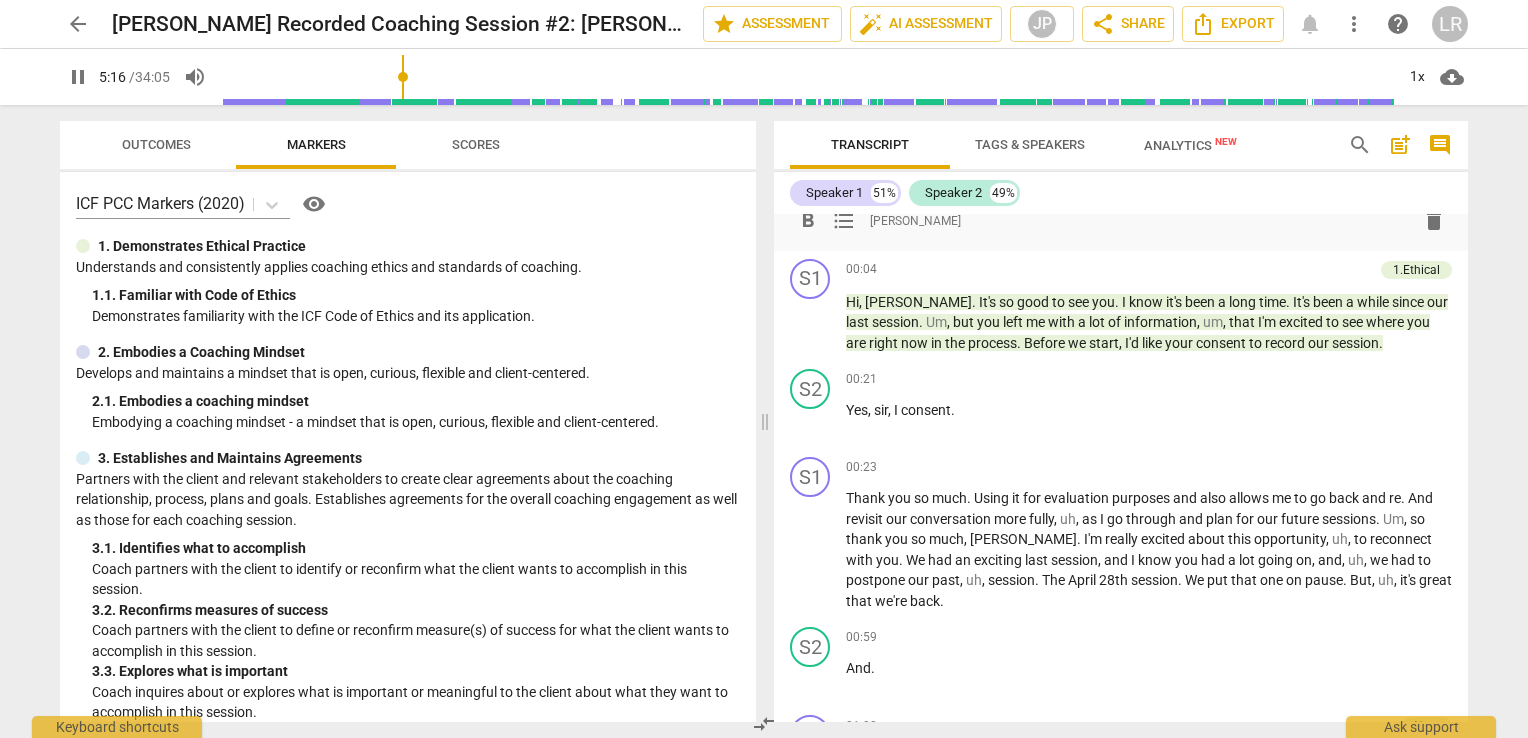 click on "post_add" at bounding box center [1400, 145] 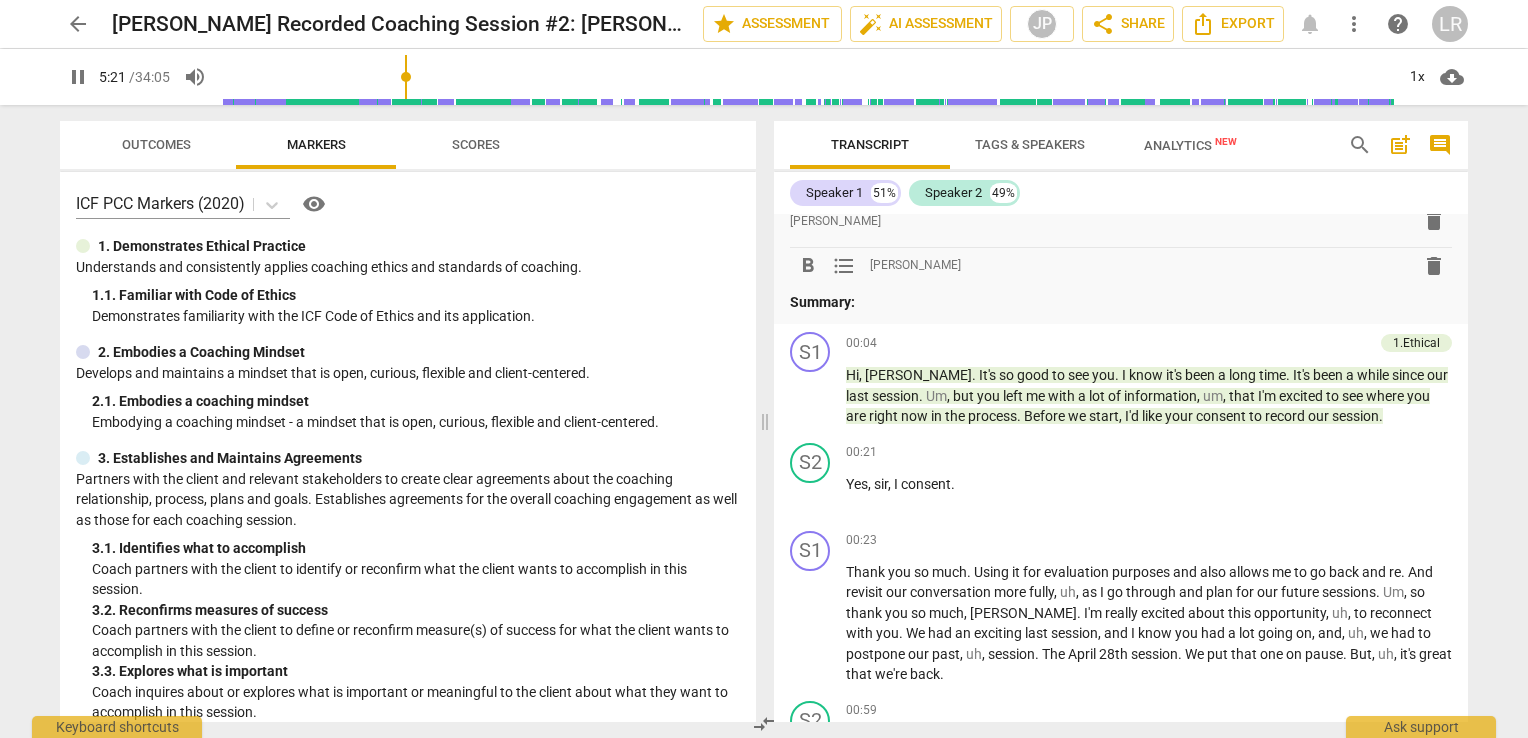 click on "format_list_bulleted" at bounding box center (844, 266) 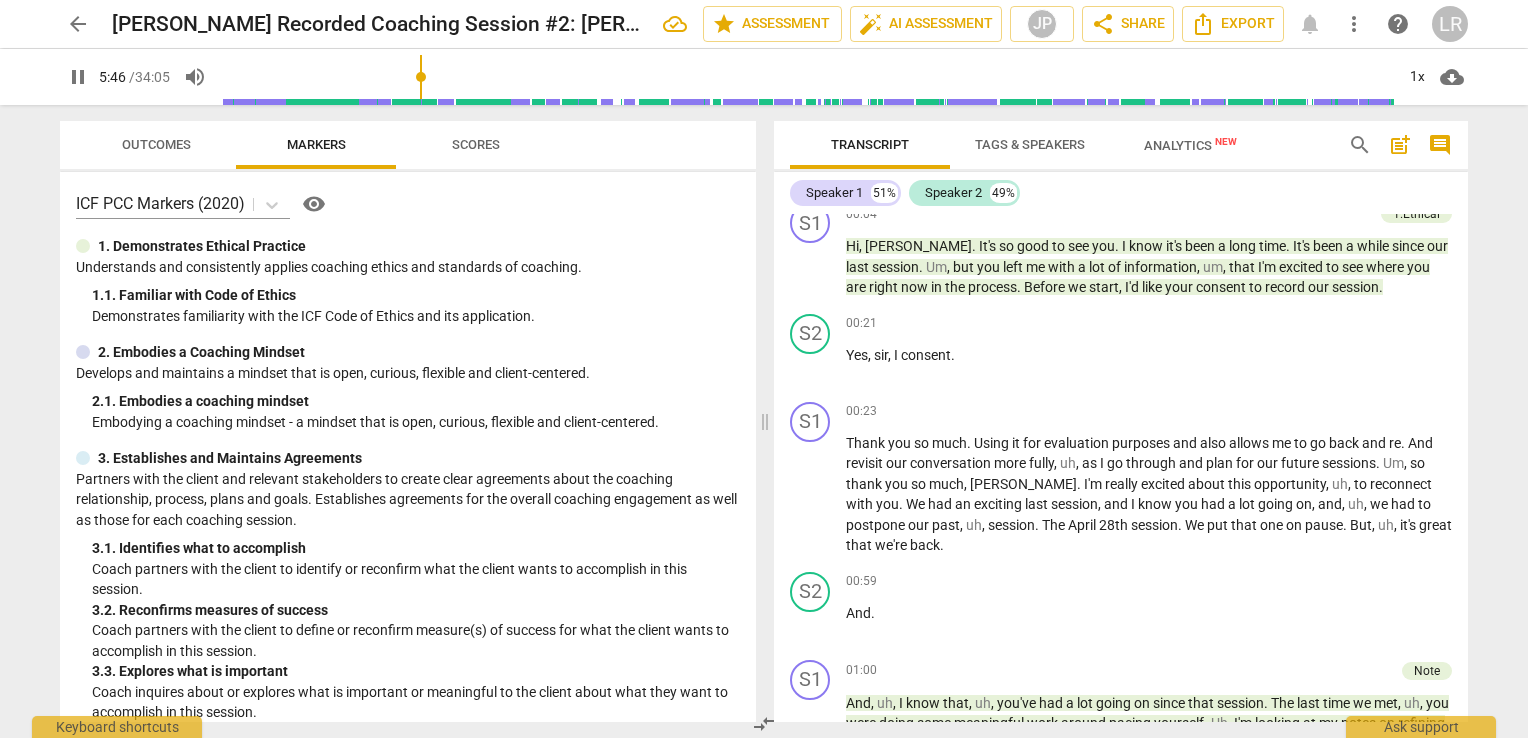 scroll, scrollTop: 0, scrollLeft: 0, axis: both 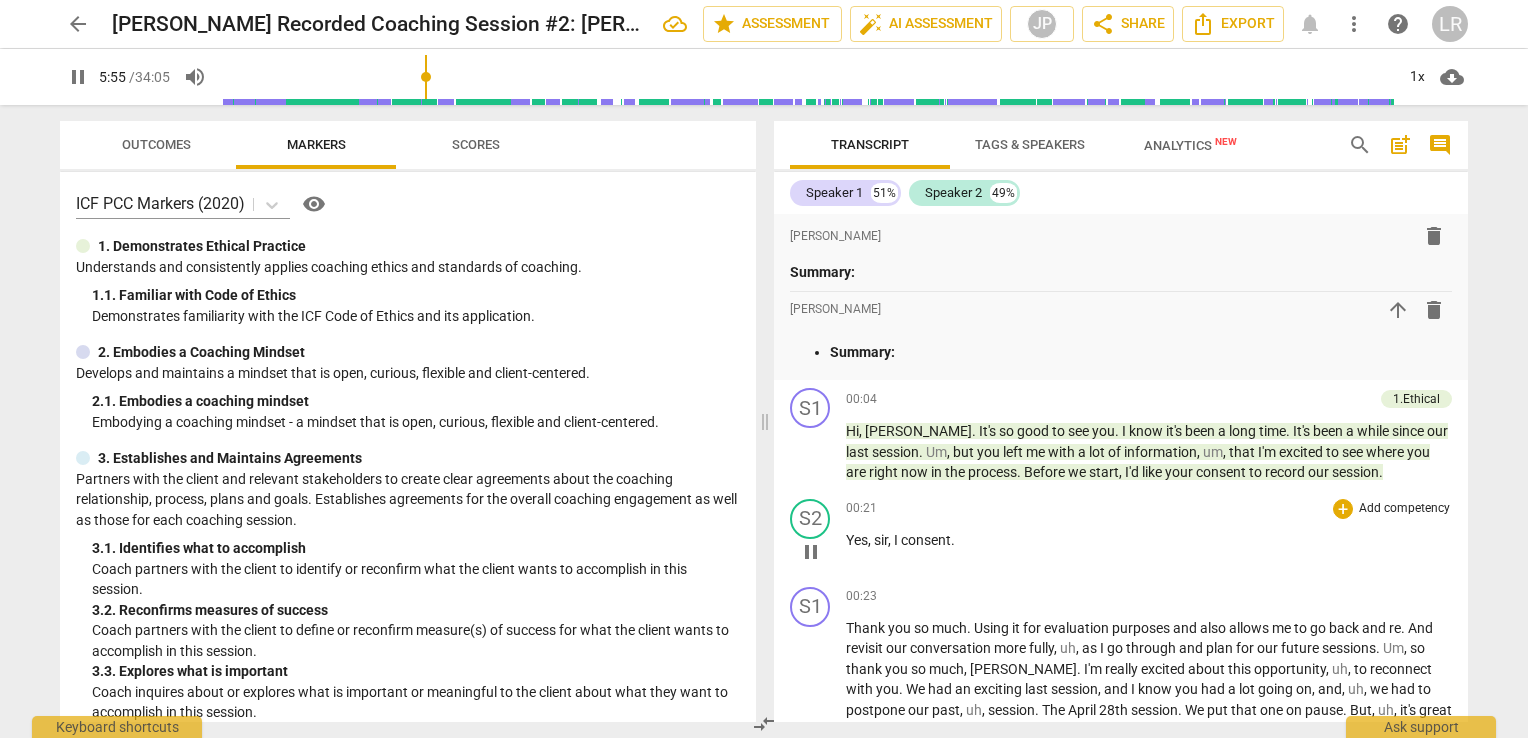 drag, startPoint x: 908, startPoint y: 398, endPoint x: 978, endPoint y: 568, distance: 183.84776 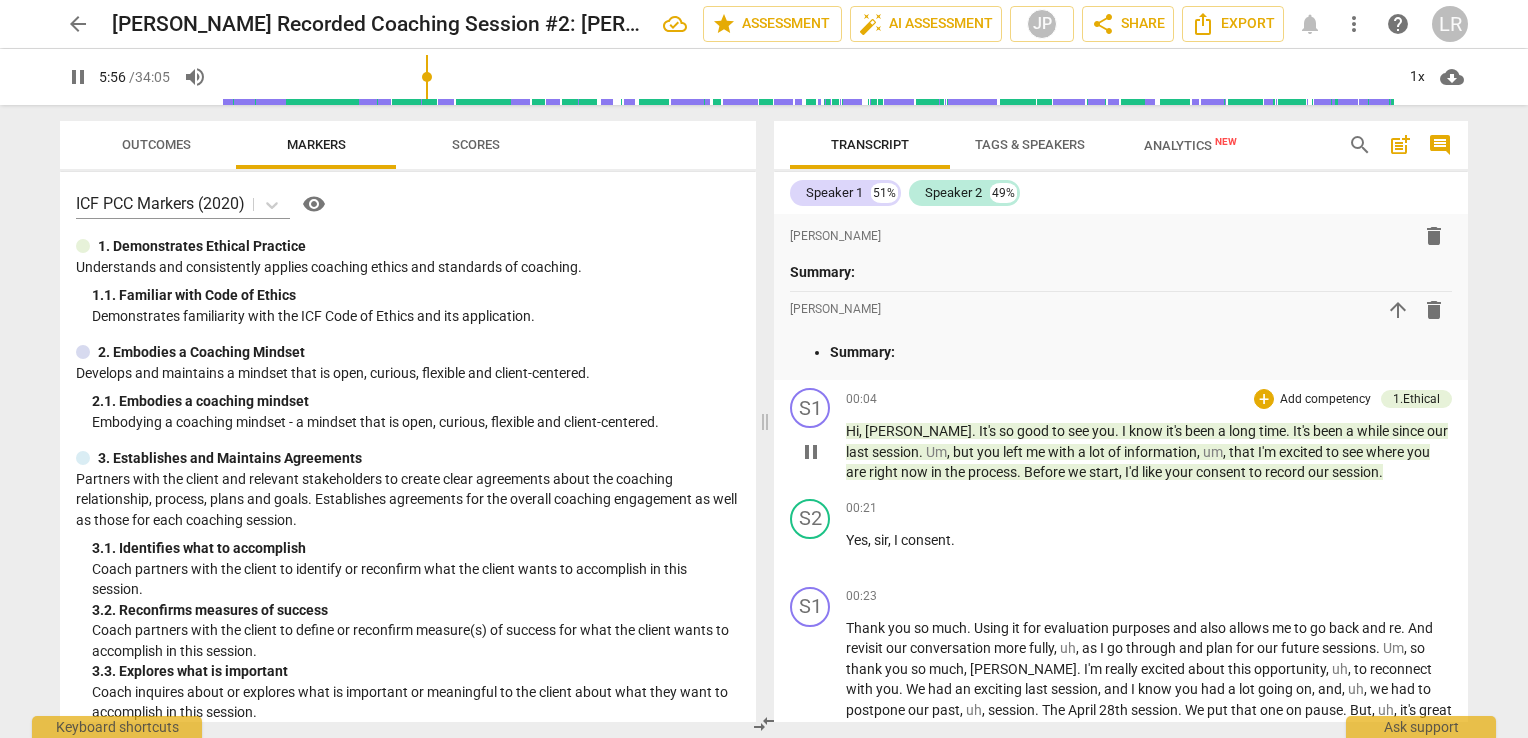 scroll, scrollTop: 2081, scrollLeft: 0, axis: vertical 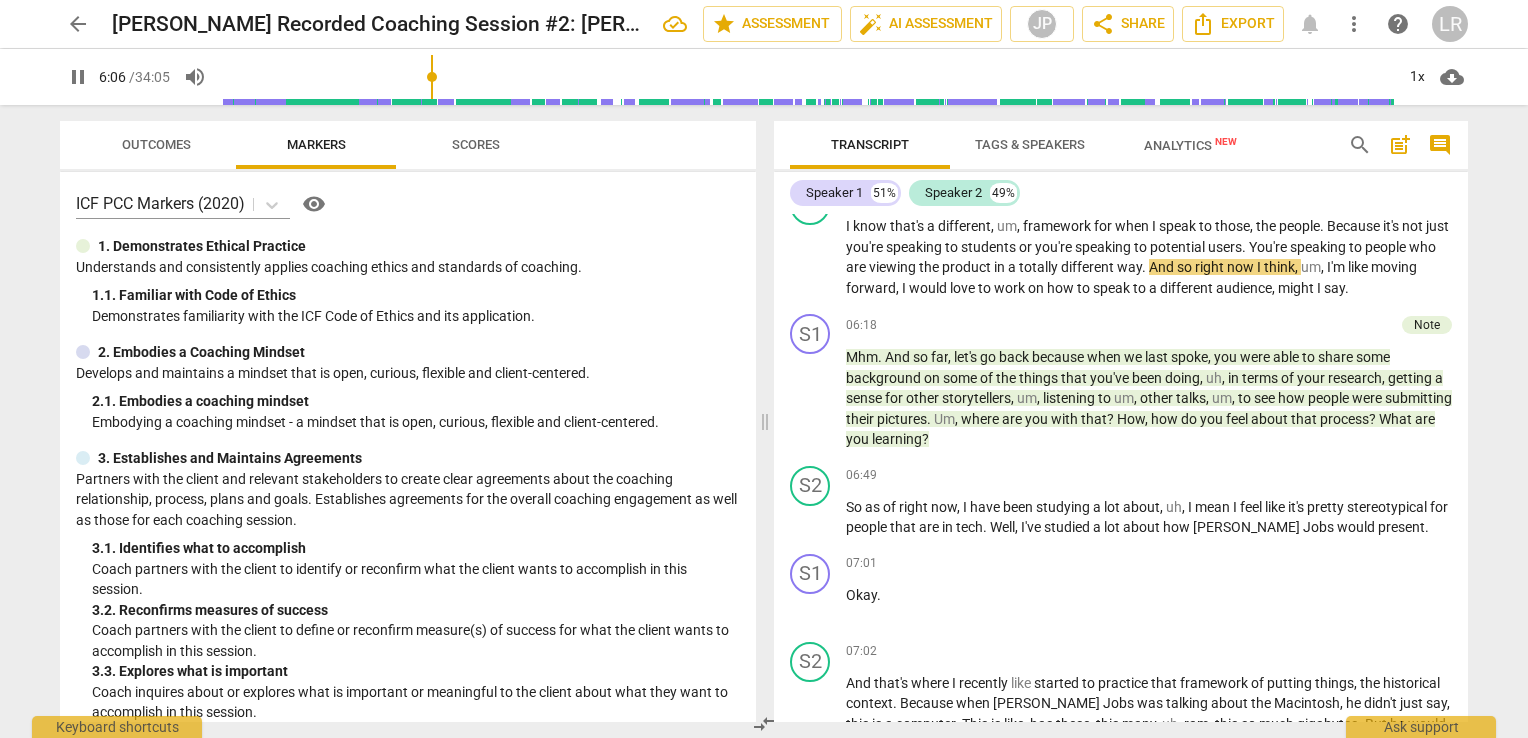 click on "Outcomes" at bounding box center [156, 144] 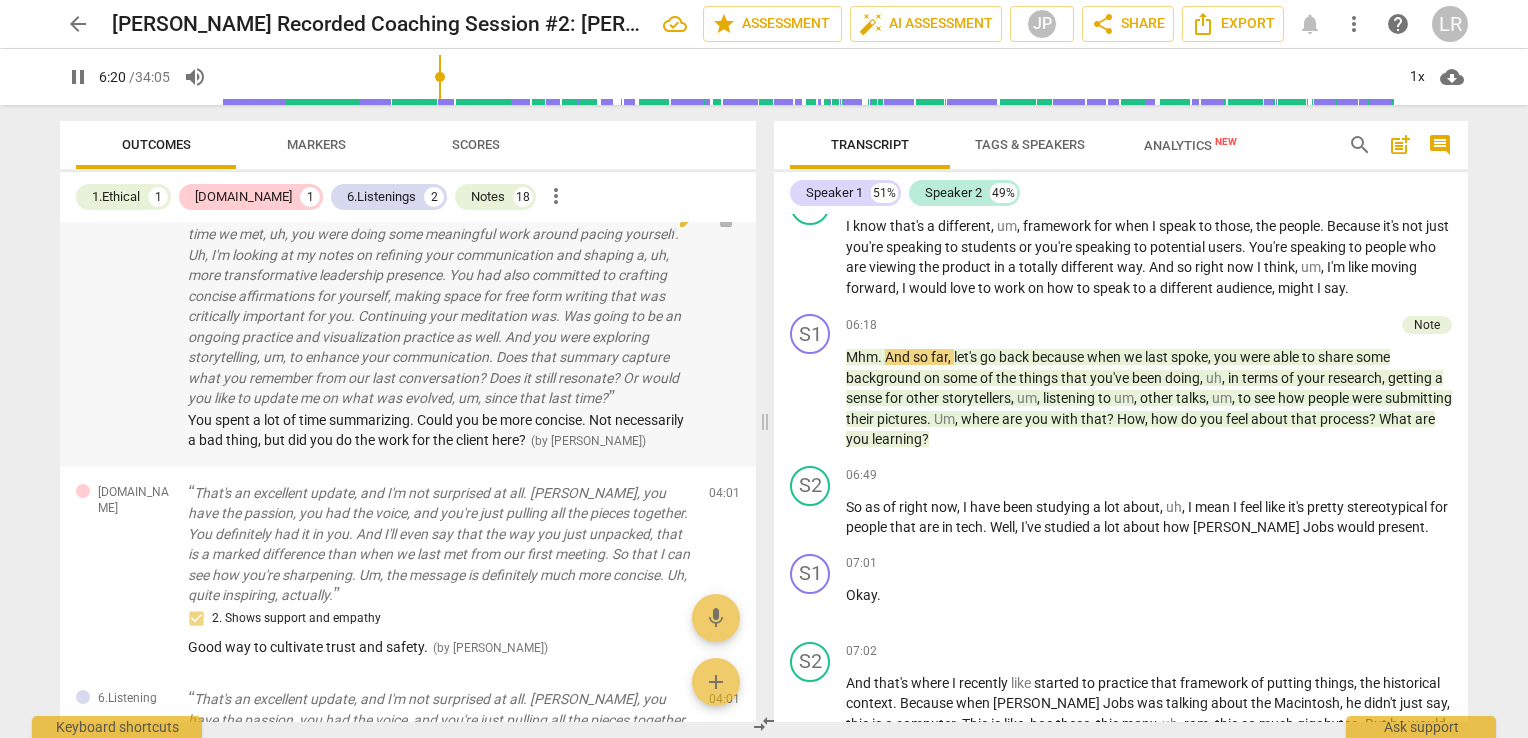 scroll, scrollTop: 0, scrollLeft: 0, axis: both 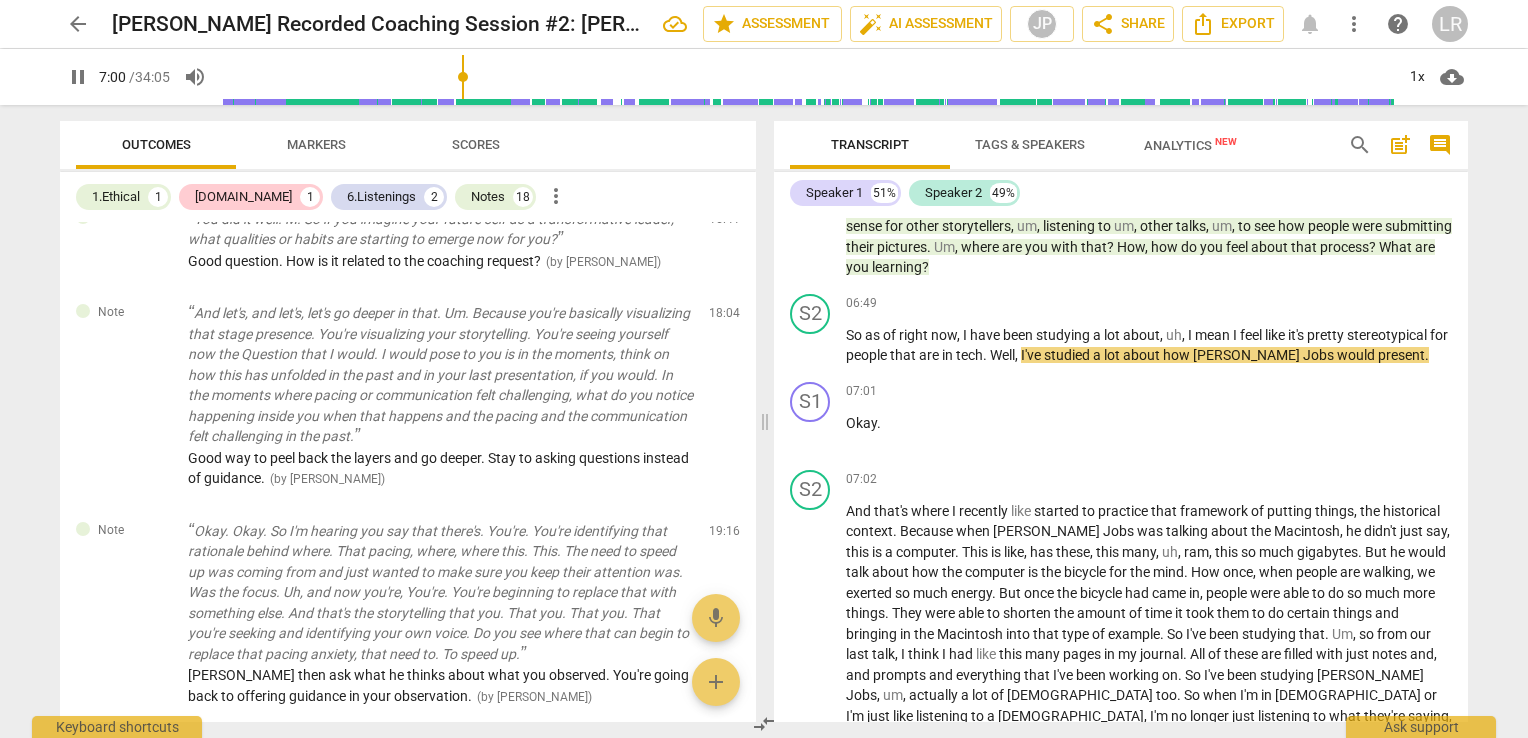 click on "comment" at bounding box center (1440, 145) 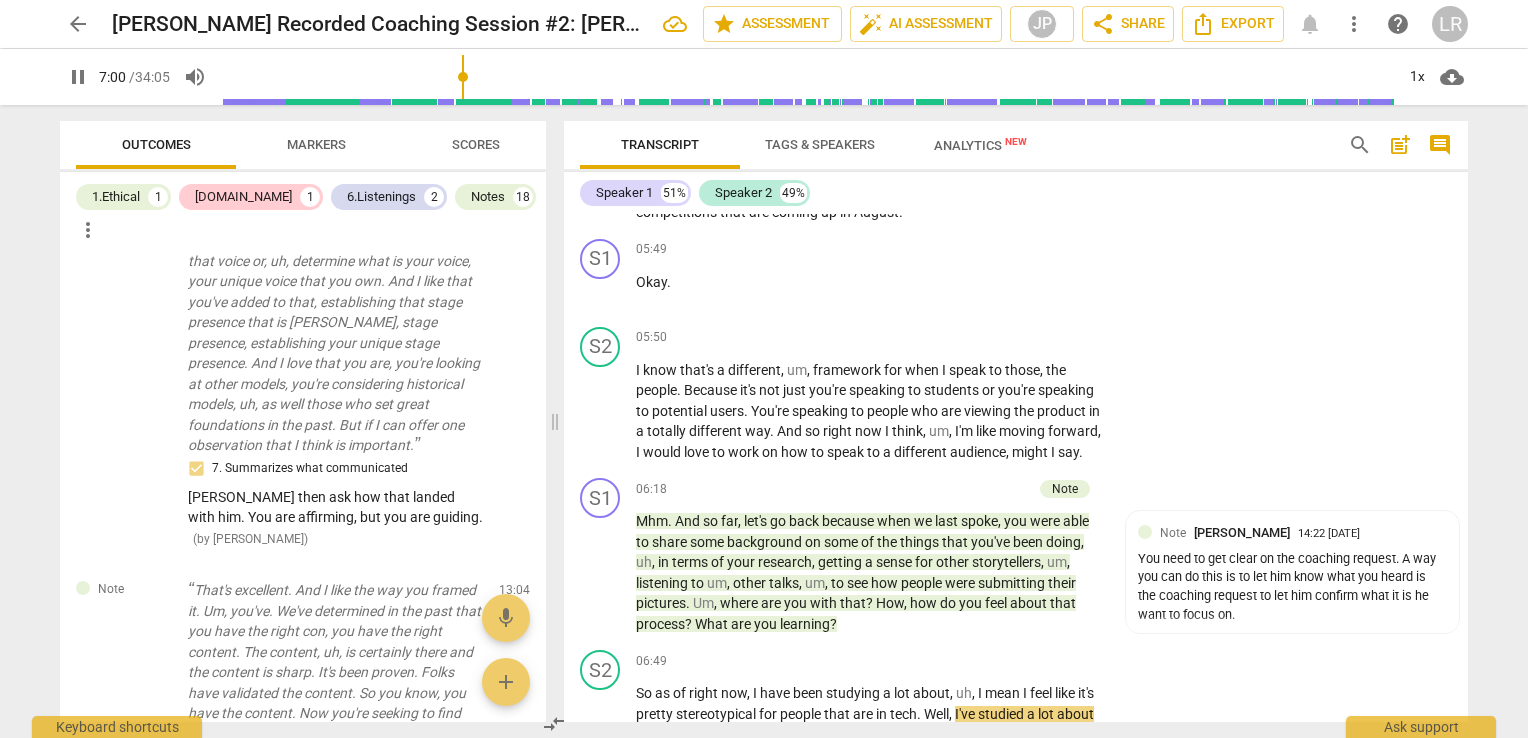 scroll, scrollTop: 2640, scrollLeft: 0, axis: vertical 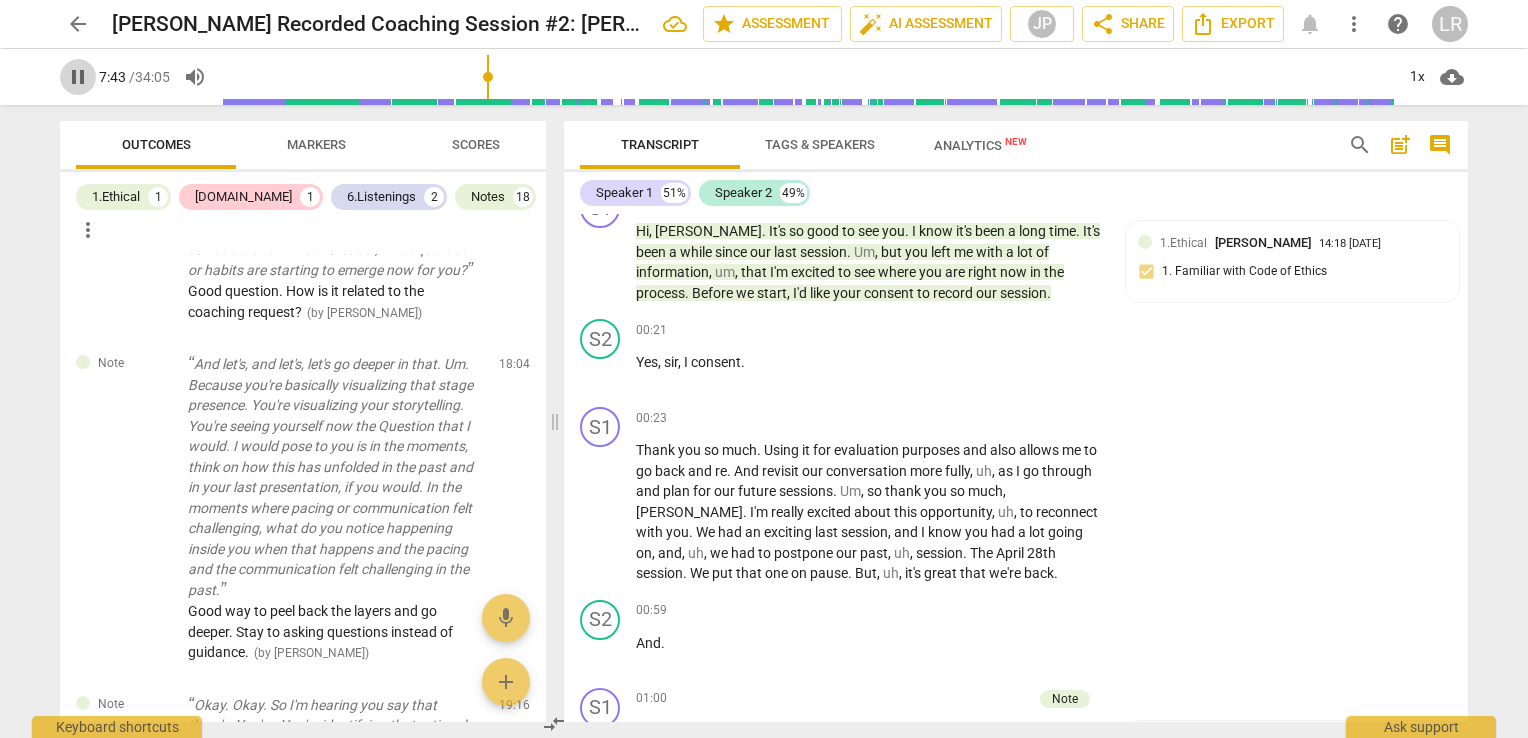 click on "pause" at bounding box center [78, 77] 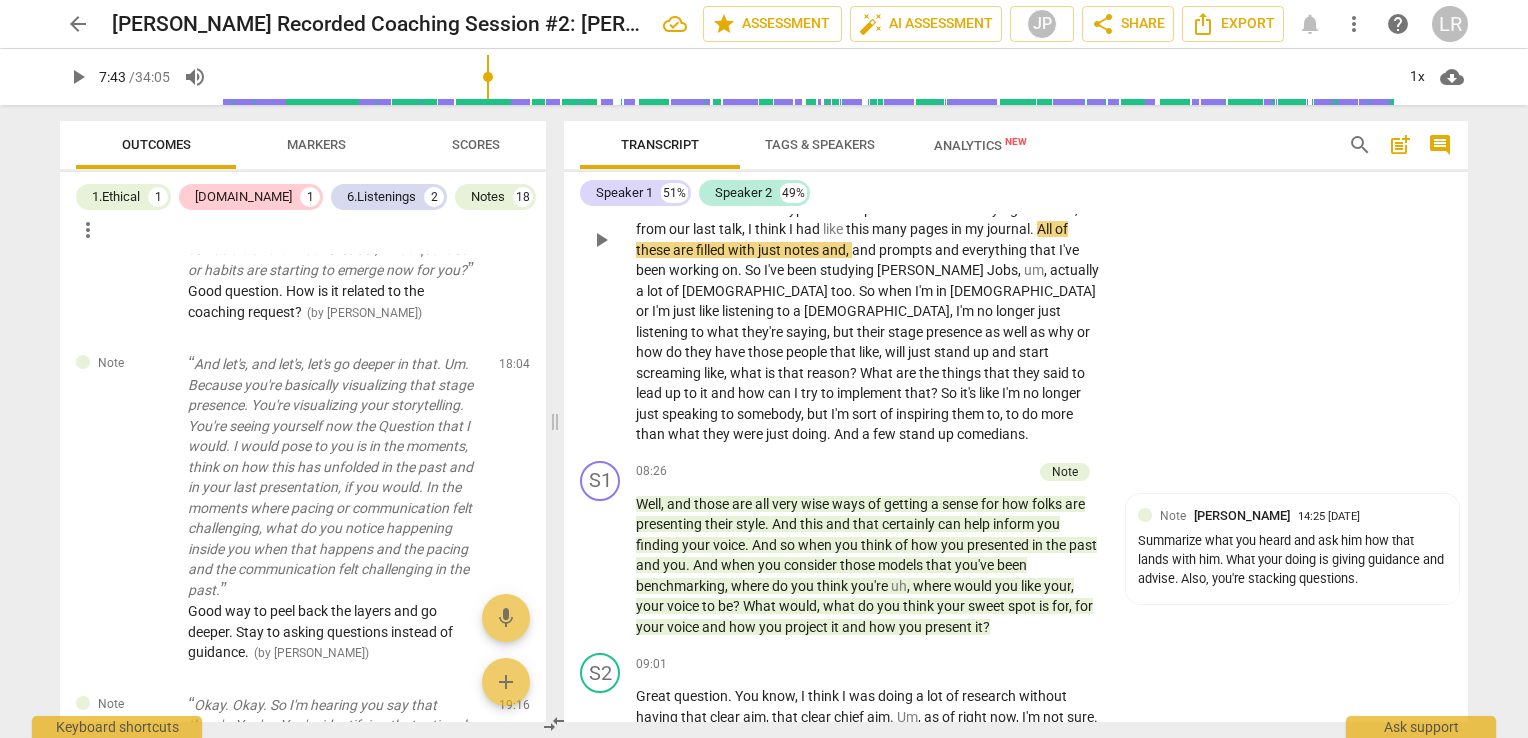 scroll, scrollTop: 3200, scrollLeft: 0, axis: vertical 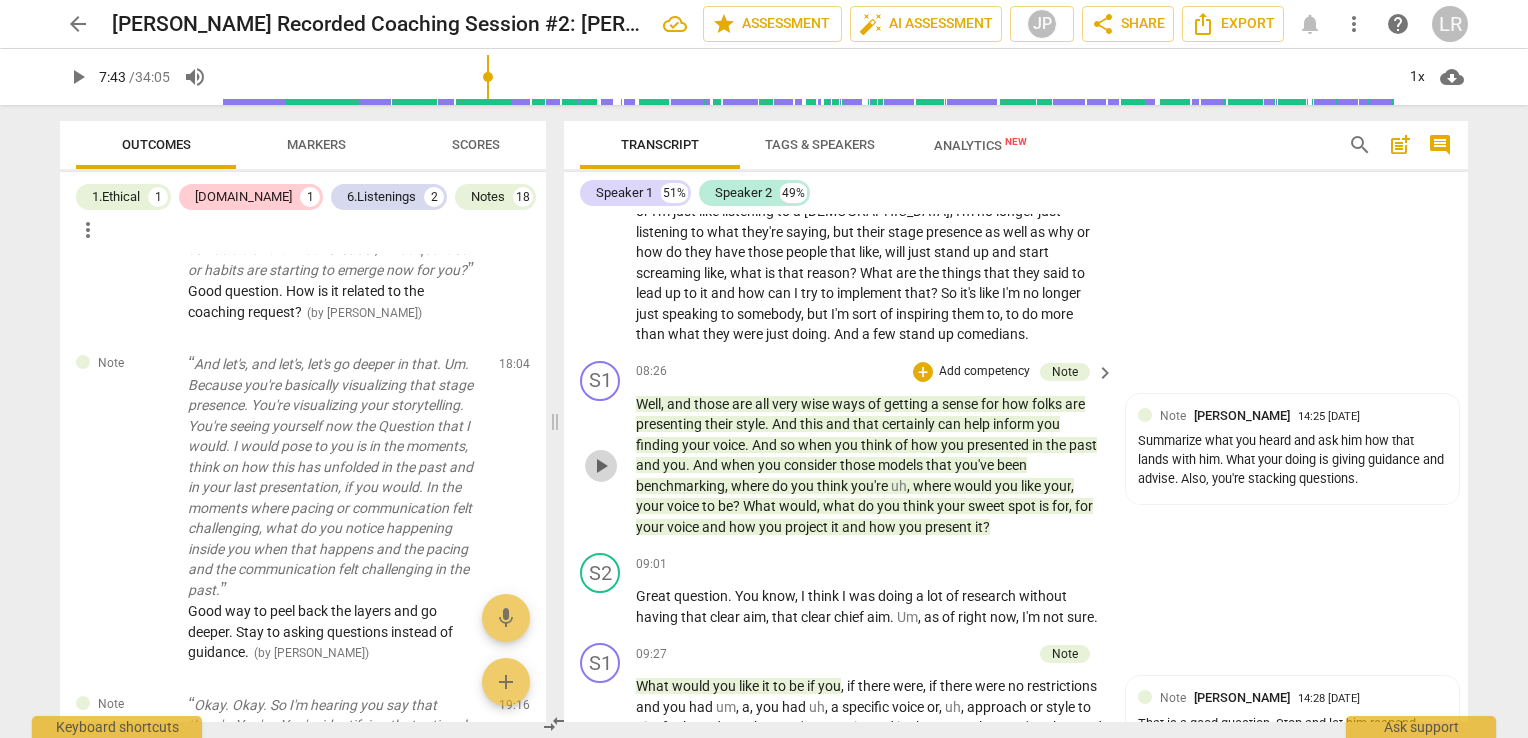 click on "play_arrow" at bounding box center (601, 466) 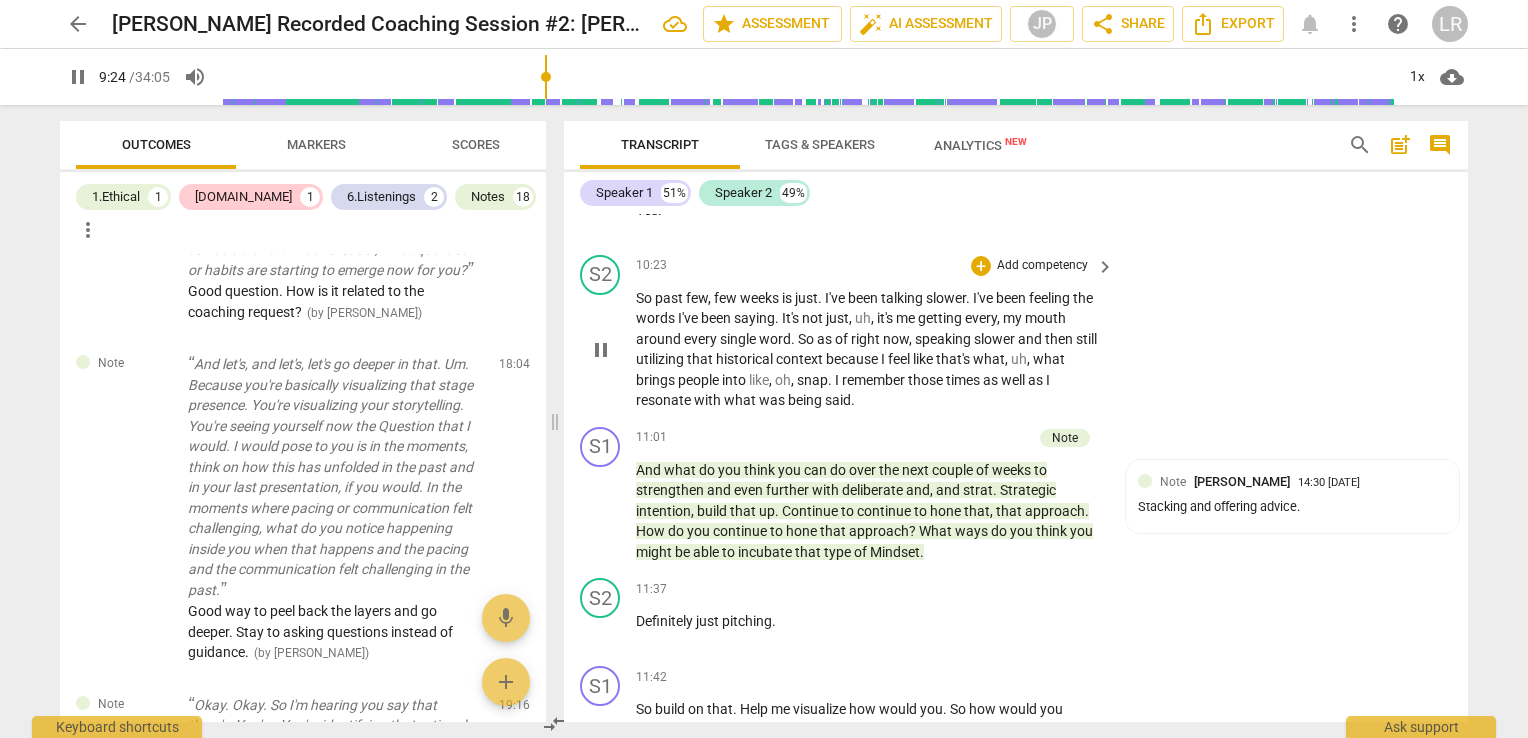 scroll, scrollTop: 4100, scrollLeft: 0, axis: vertical 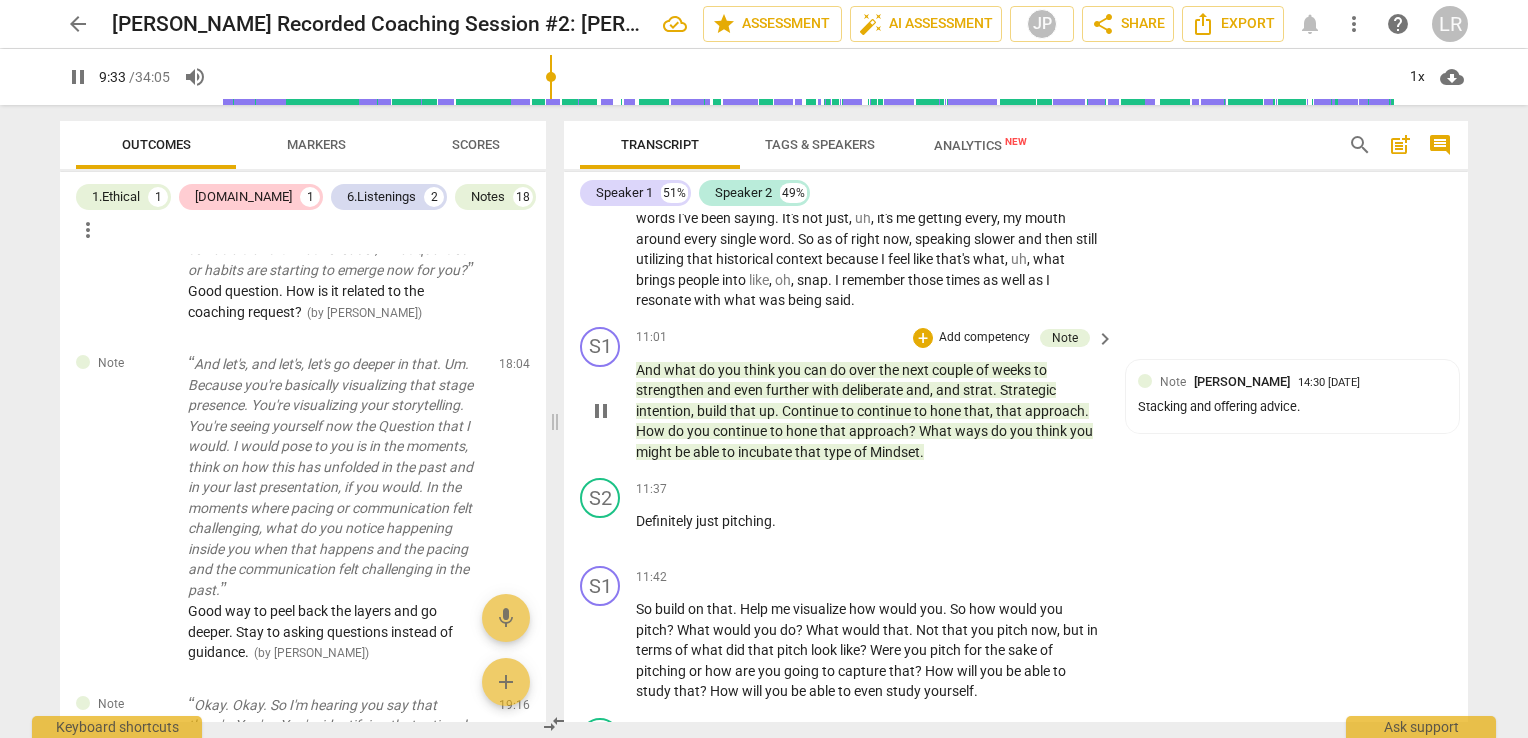 click on "even" at bounding box center (750, 390) 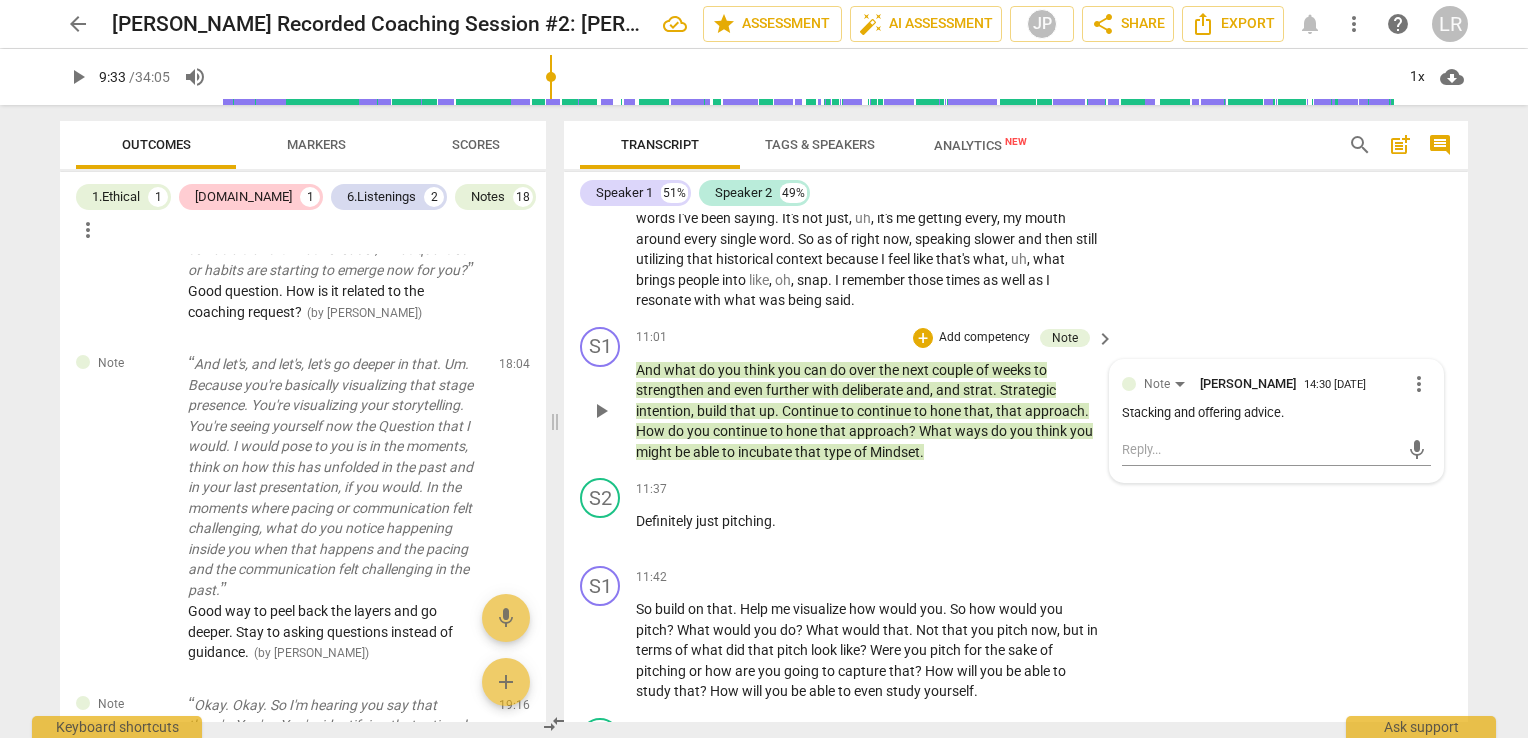 scroll, scrollTop: 3884, scrollLeft: 0, axis: vertical 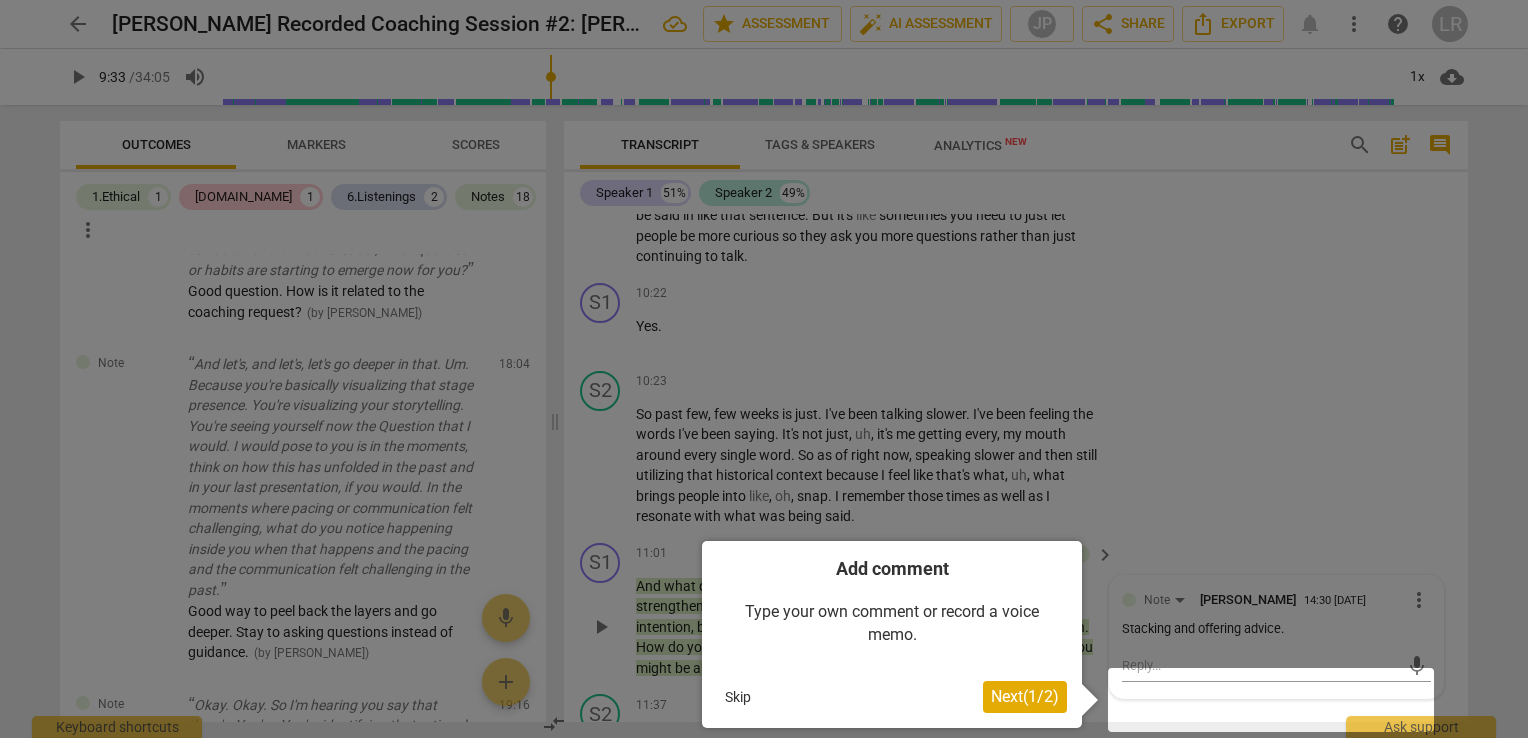 click at bounding box center (764, 369) 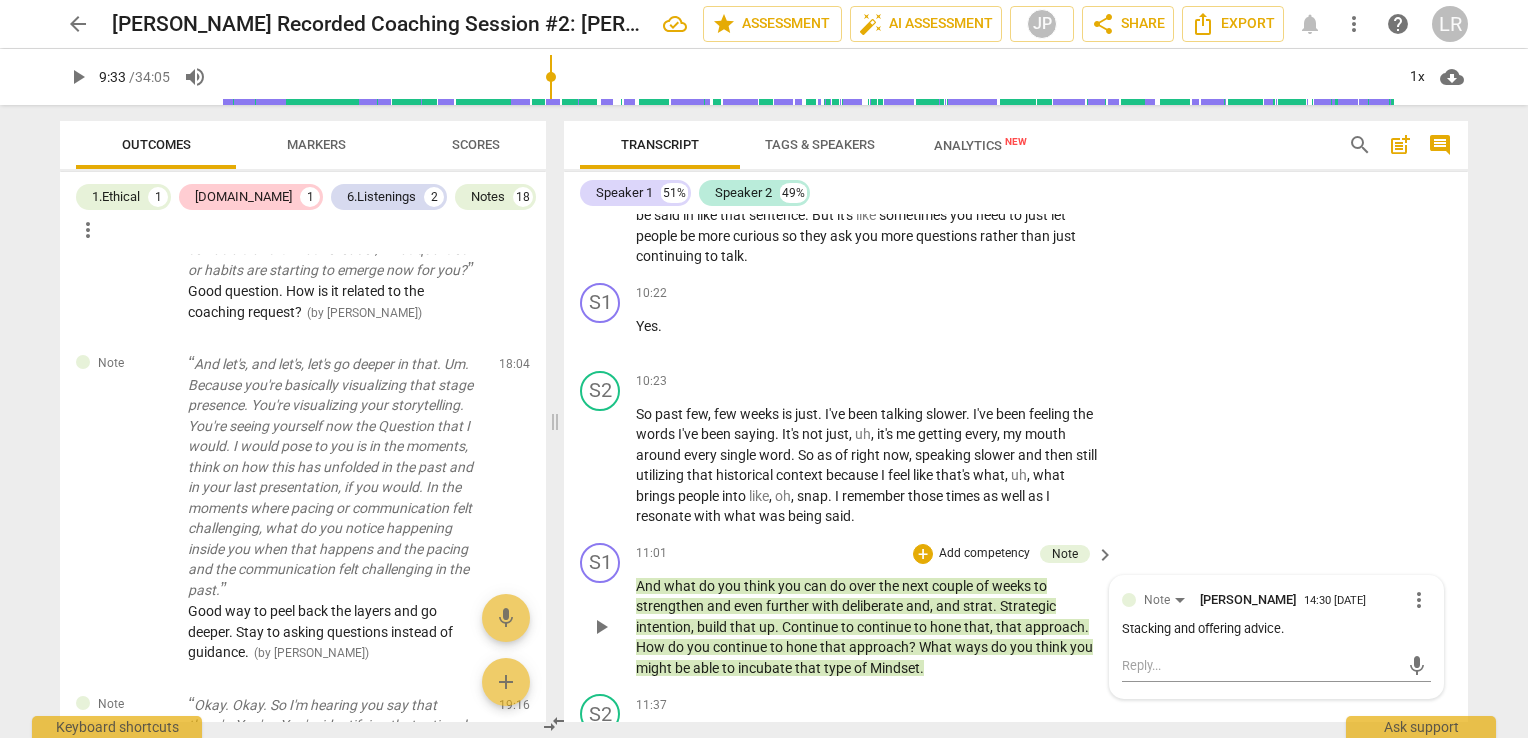 scroll, scrollTop: 4084, scrollLeft: 0, axis: vertical 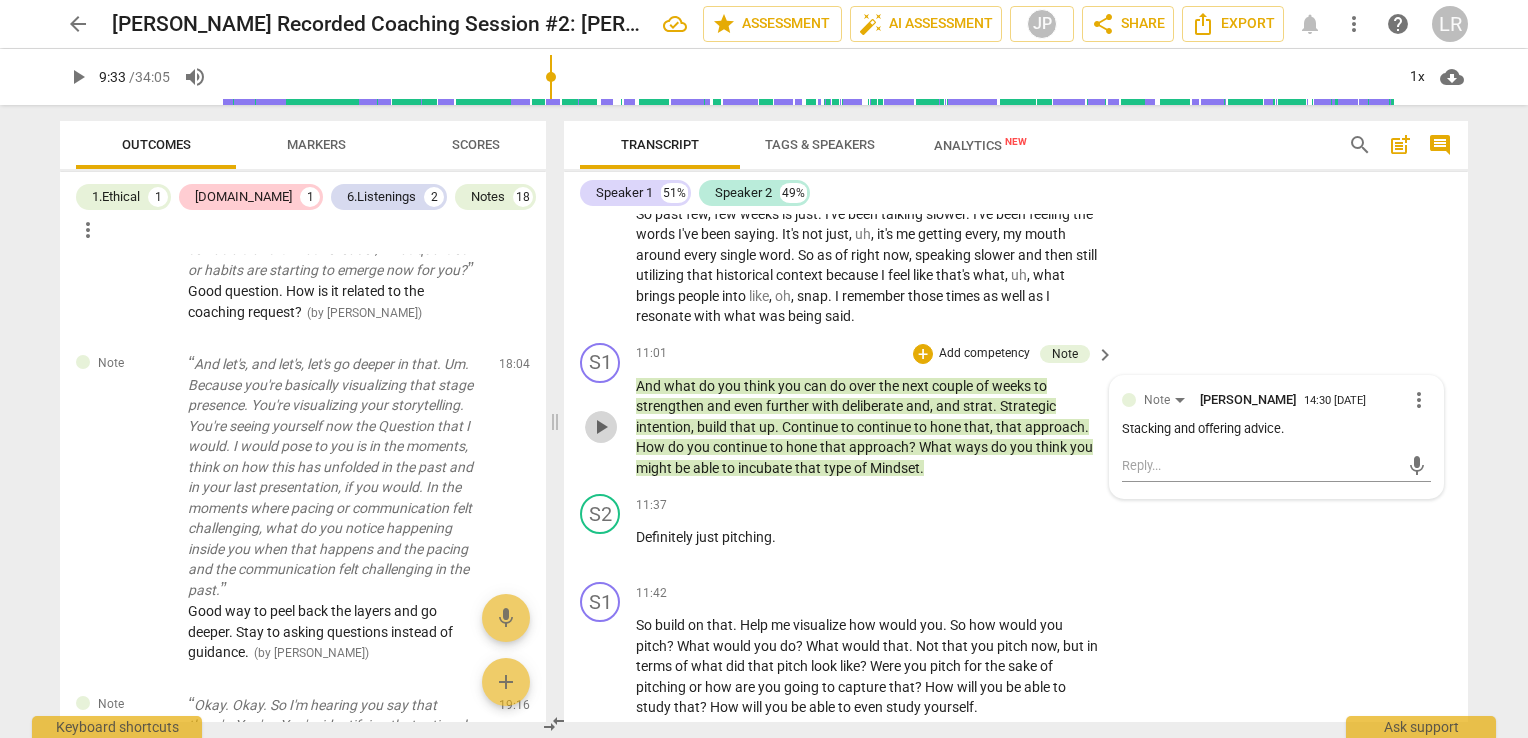 click on "play_arrow" at bounding box center (601, 427) 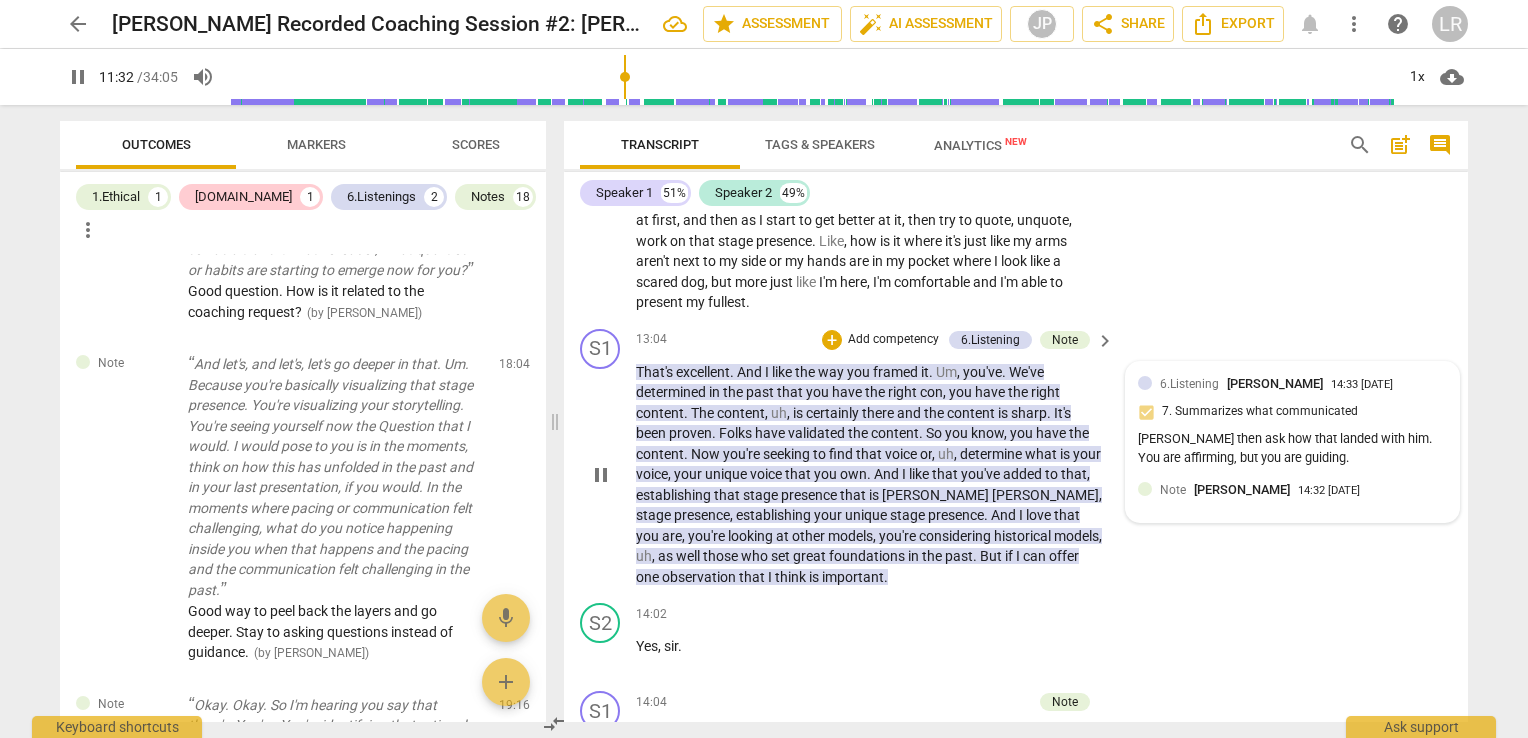 scroll, scrollTop: 4884, scrollLeft: 0, axis: vertical 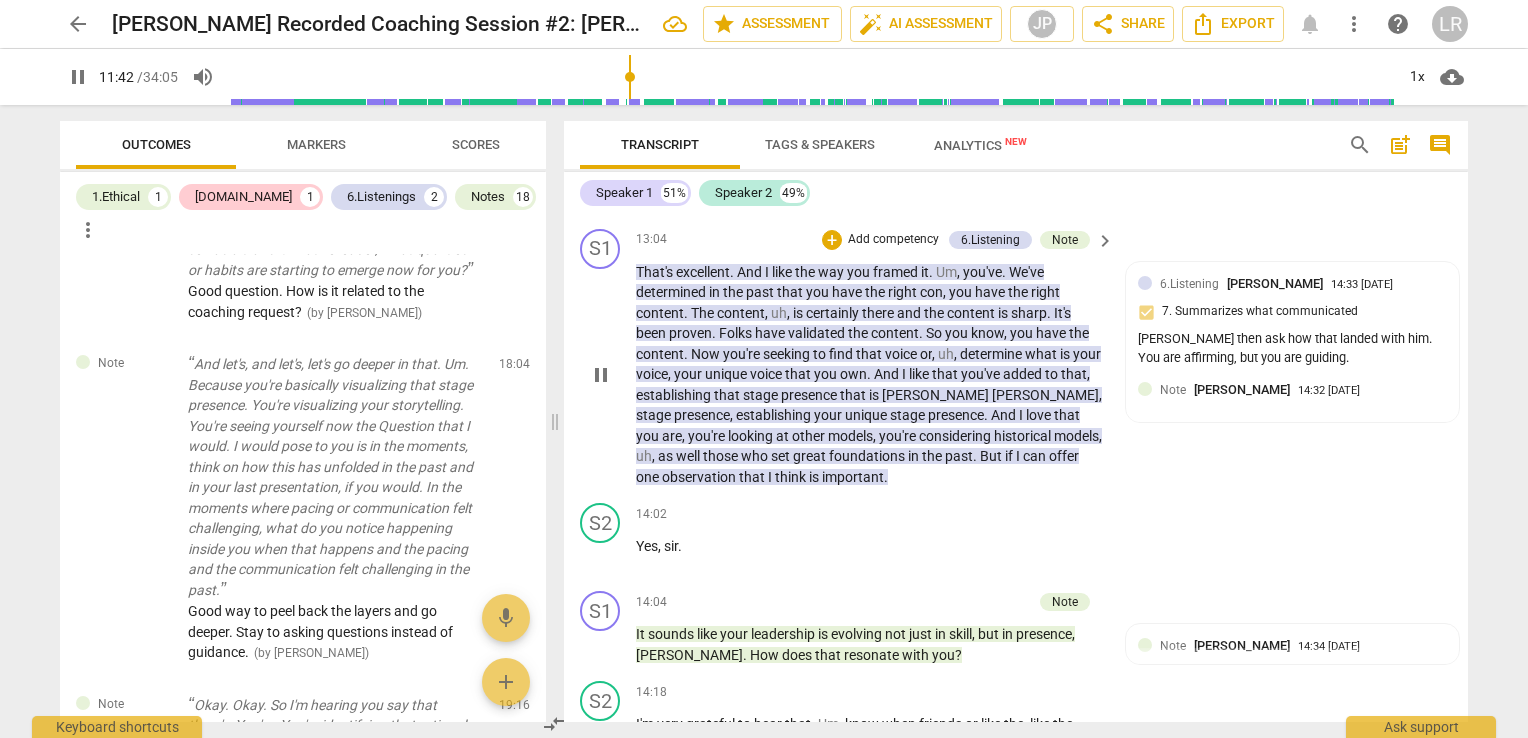 click on "format_bold format_list_bulleted [PERSON_NAME] delete Summary:    format_bold format_list_bulleted [PERSON_NAME] arrow_upward delete Summary:    S1 play_arrow pause 00:04 + Add competency 1.Ethical keyboard_arrow_right Hi ,   [PERSON_NAME] .   It's   so   good   to   see   you .   I   know   it's   been   a   long   time .   It's   been   a   while   since   our   last   session .   Um ,   but   you   left   me   with   a   lot   of   information ,   um ,   that   I'm   excited   to   see   where   you   are   right   now   in   the   process .   Before   we   start ,   I'd   like   your   consent   to   record   our   session . 1.Ethical [PERSON_NAME] 14:18 [DATE] 1. Familiar with Code of Ethics S2 play_arrow pause 00:21 + Add competency keyboard_arrow_right Yes ,   sir ,   I   consent . S1 play_arrow pause 00:23 + Add competency keyboard_arrow_right Thank   you   so   much .   Using   it   for   evaluation   purposes   and   also   allows   me   to   go   back   and   re .   And   revisit   our   conversation   more" at bounding box center (1016, 468) 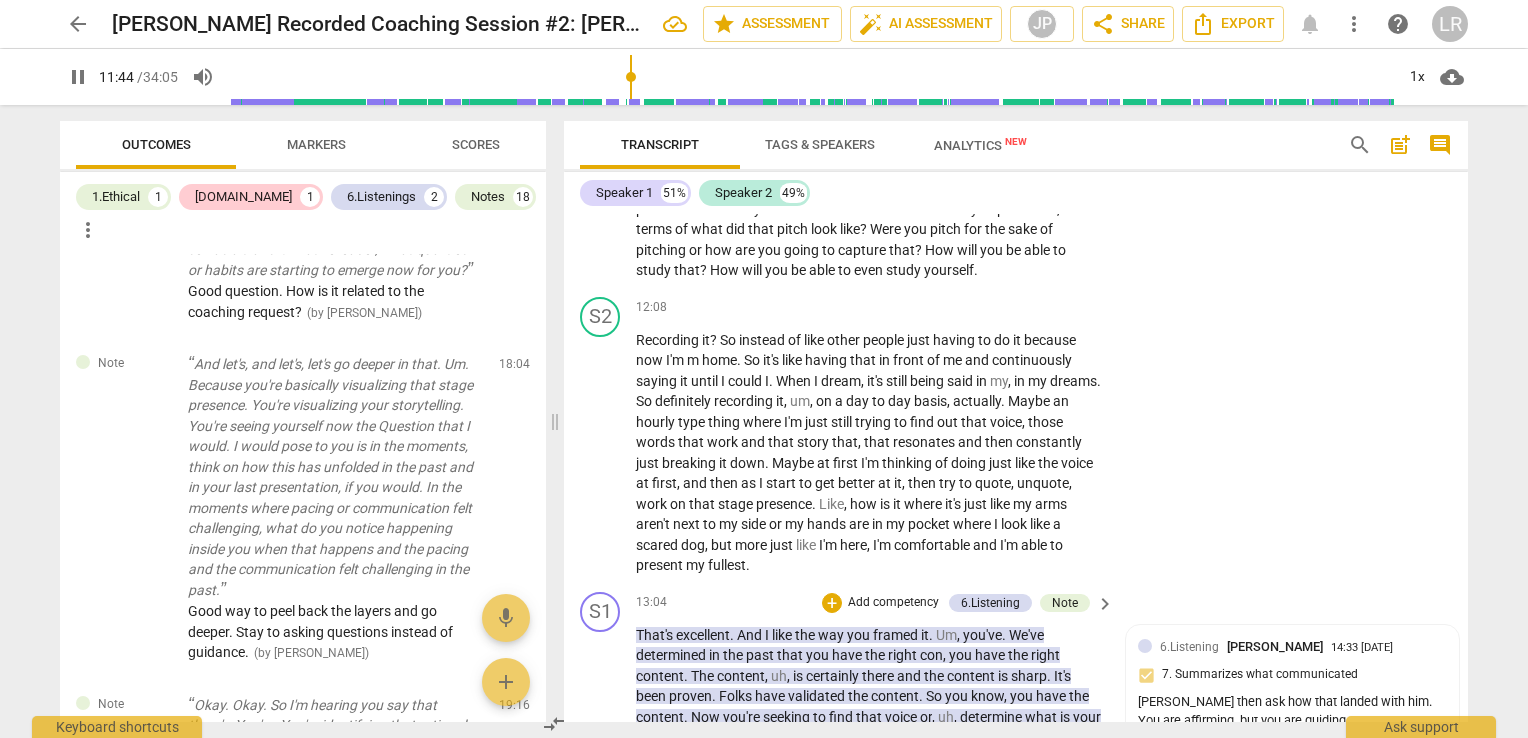 scroll, scrollTop: 4821, scrollLeft: 0, axis: vertical 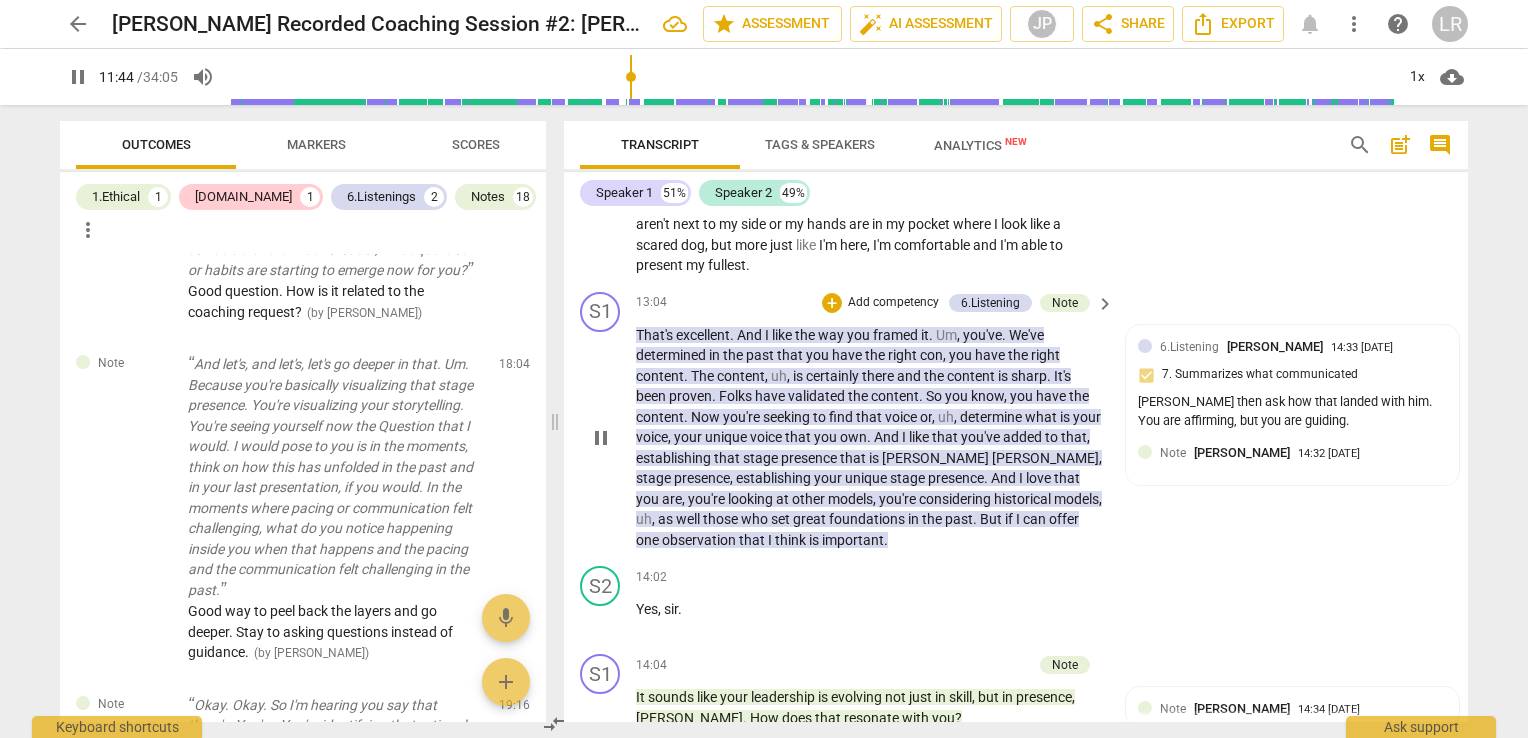 click on "content" at bounding box center (660, 417) 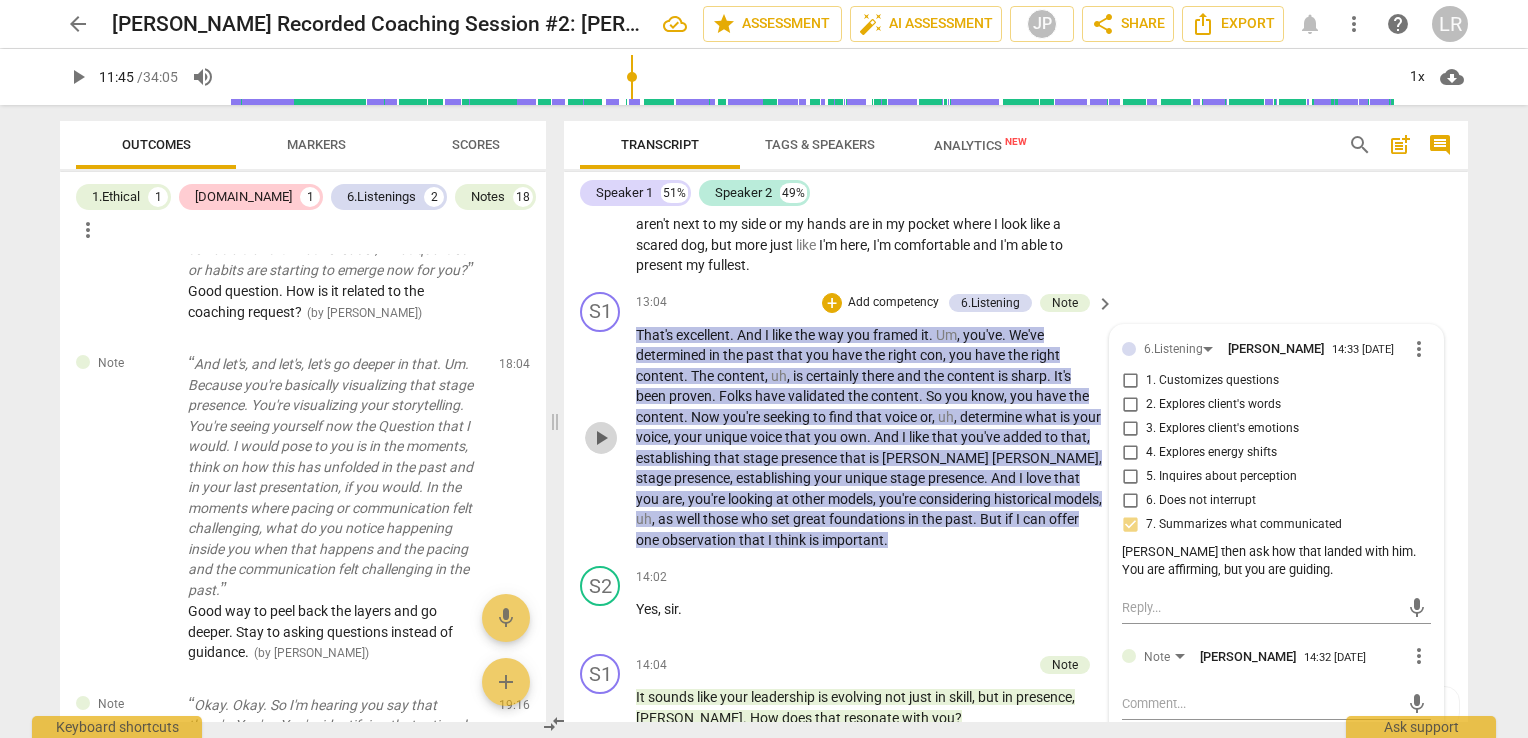 click on "play_arrow" at bounding box center (601, 438) 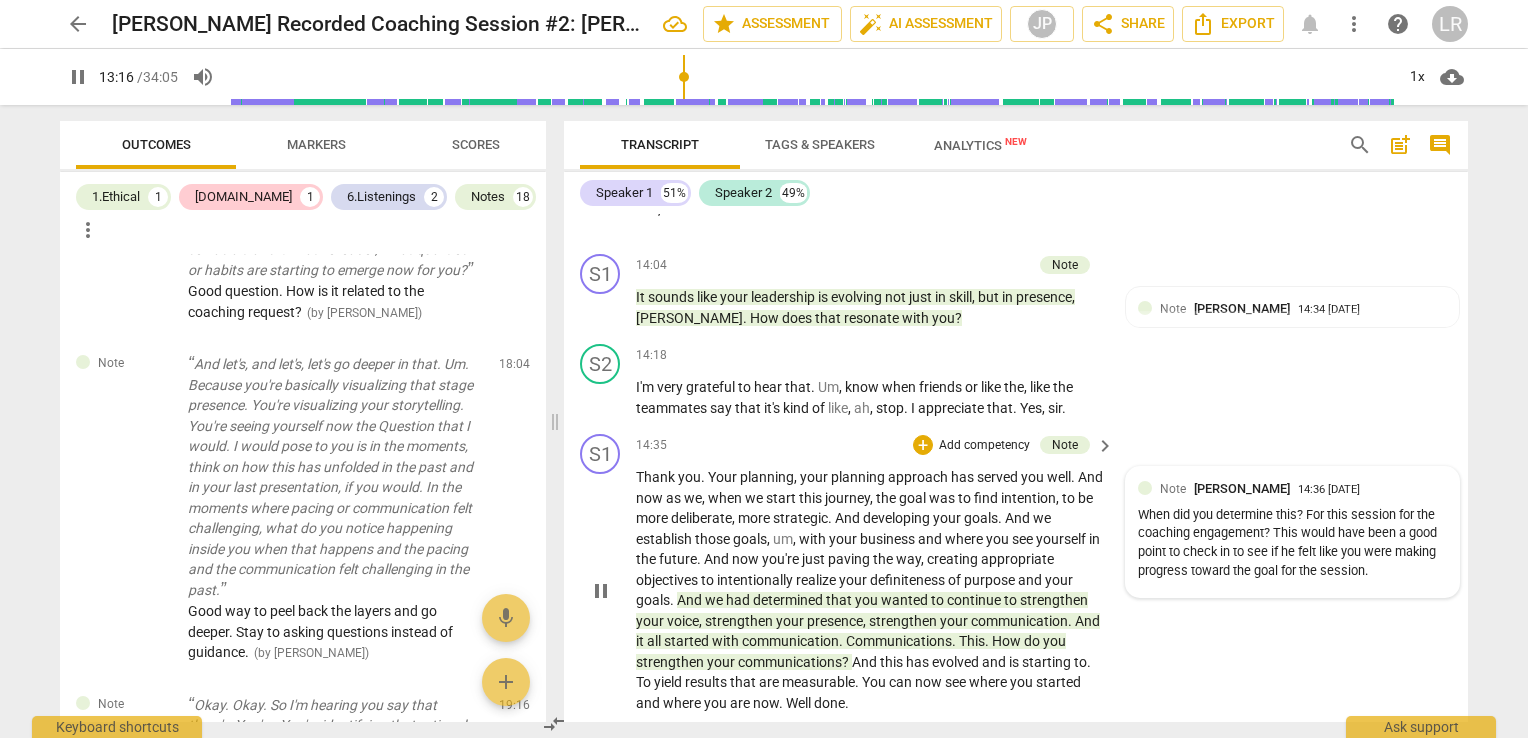 scroll, scrollTop: 5321, scrollLeft: 0, axis: vertical 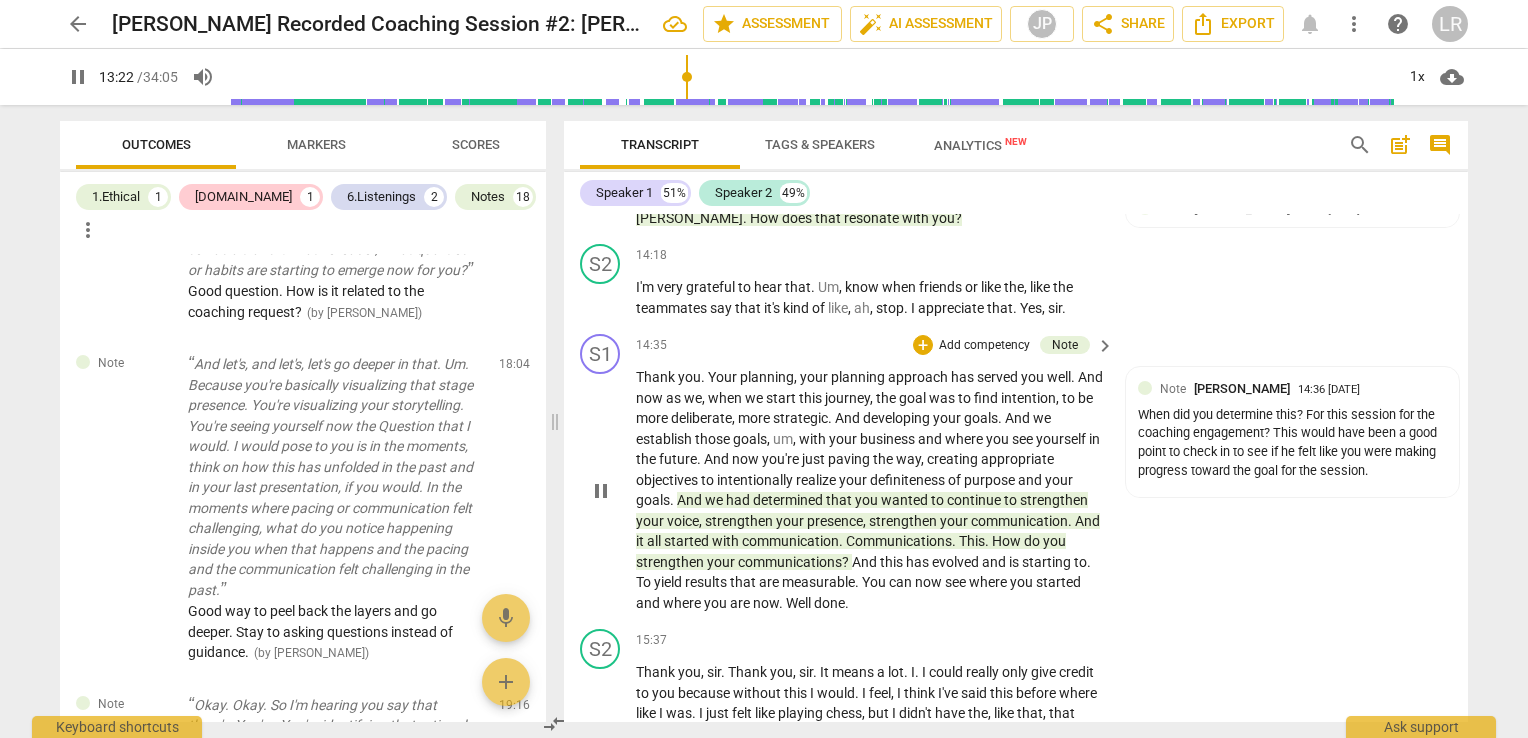 click on "your" at bounding box center (844, 439) 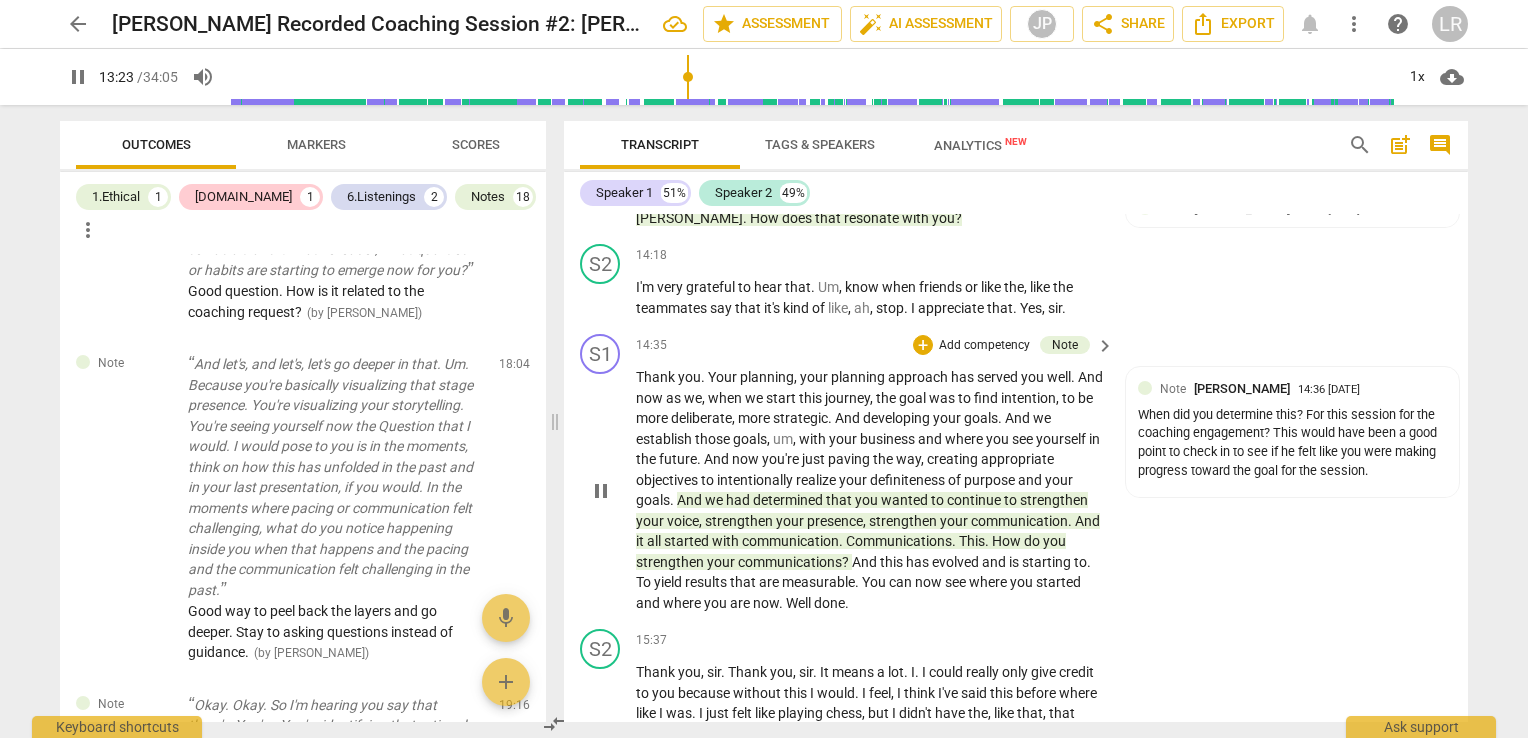 click on "those" at bounding box center [714, 439] 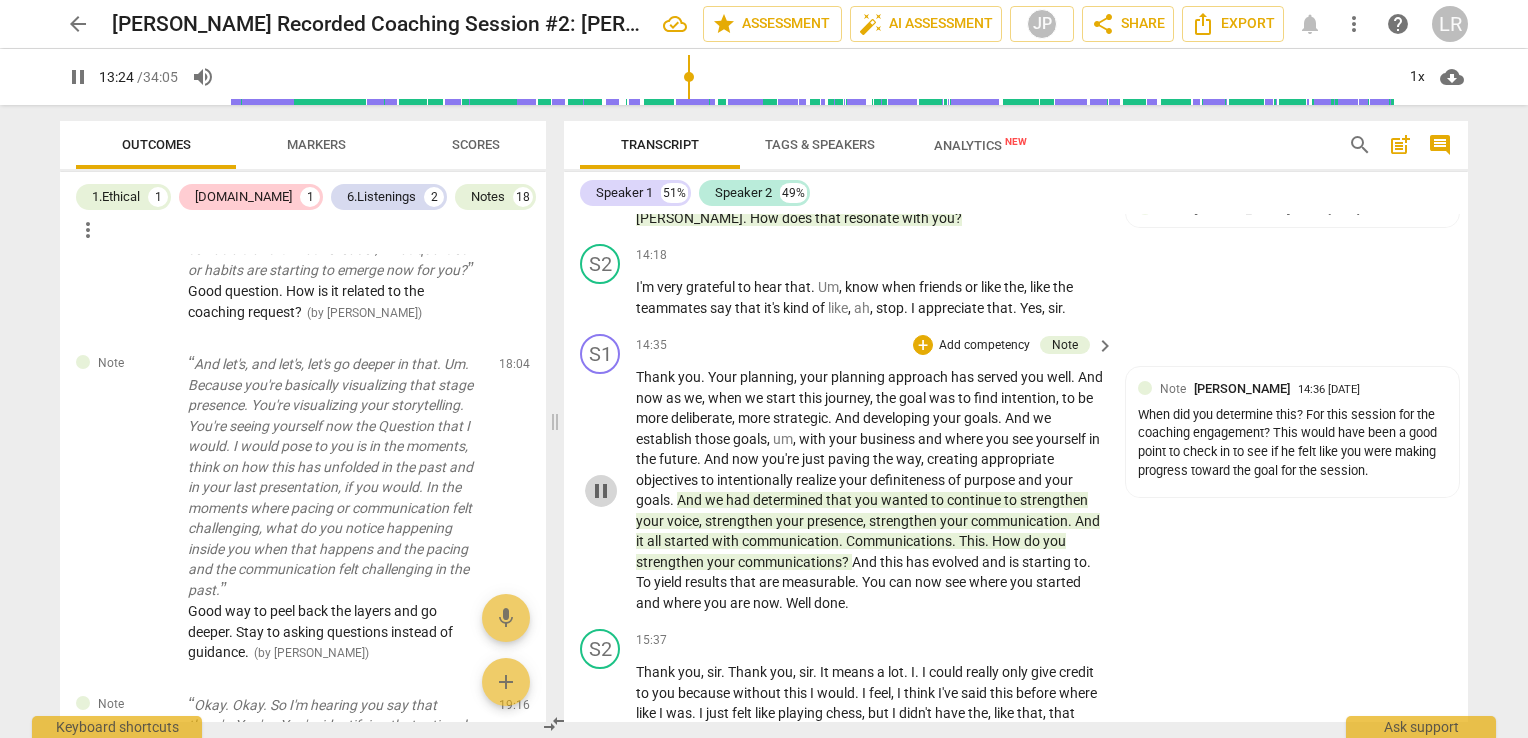 click on "pause" at bounding box center [601, 491] 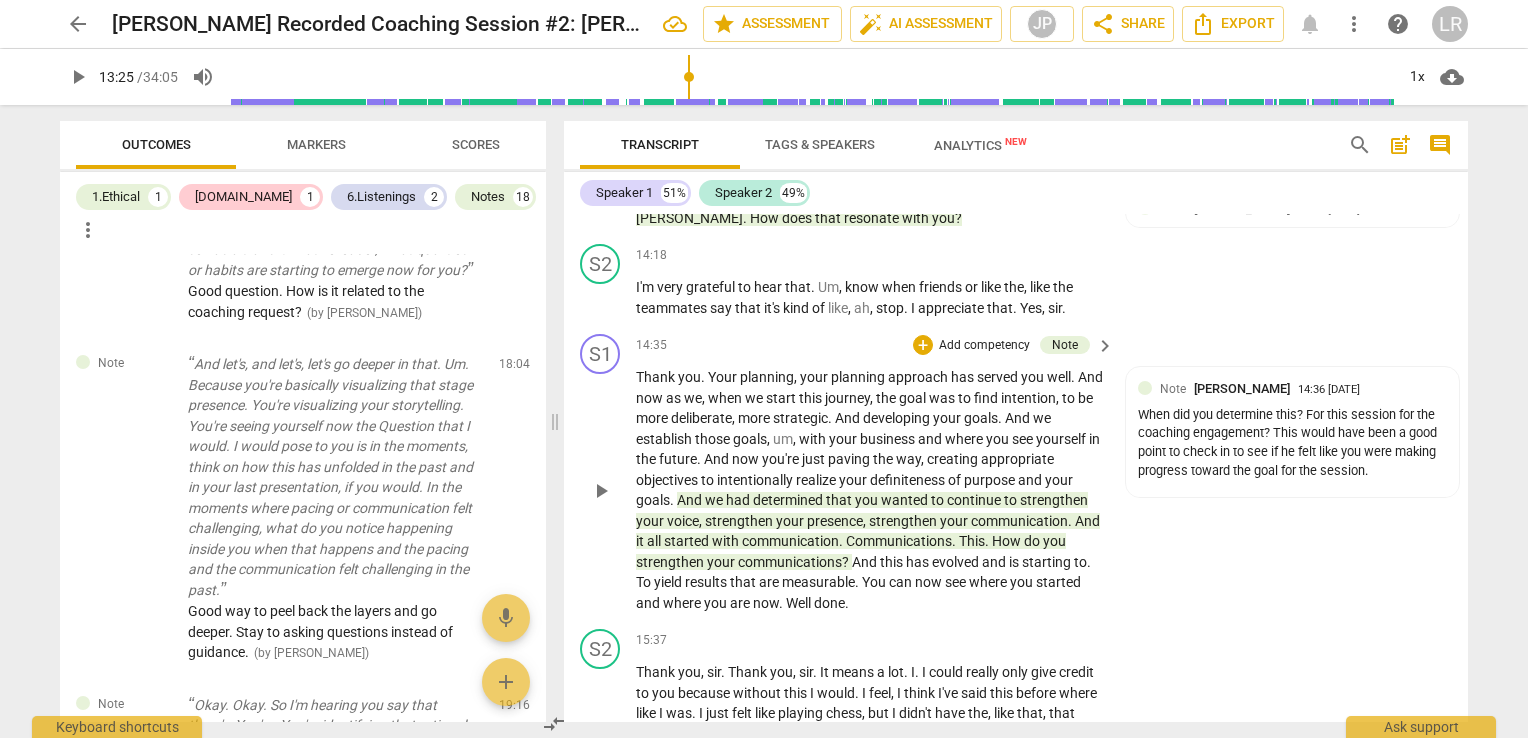 click on "play_arrow" at bounding box center (601, 491) 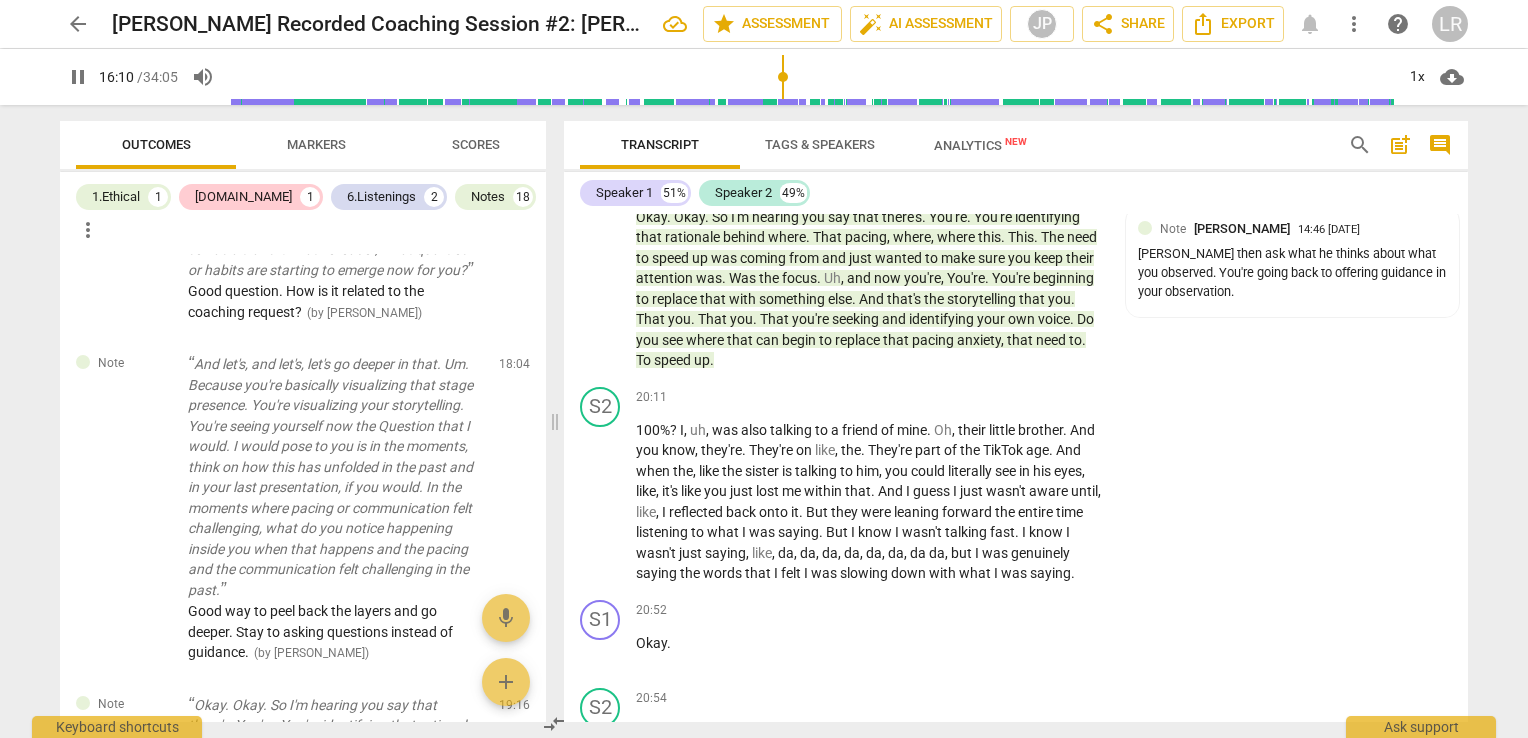 scroll, scrollTop: 8356, scrollLeft: 0, axis: vertical 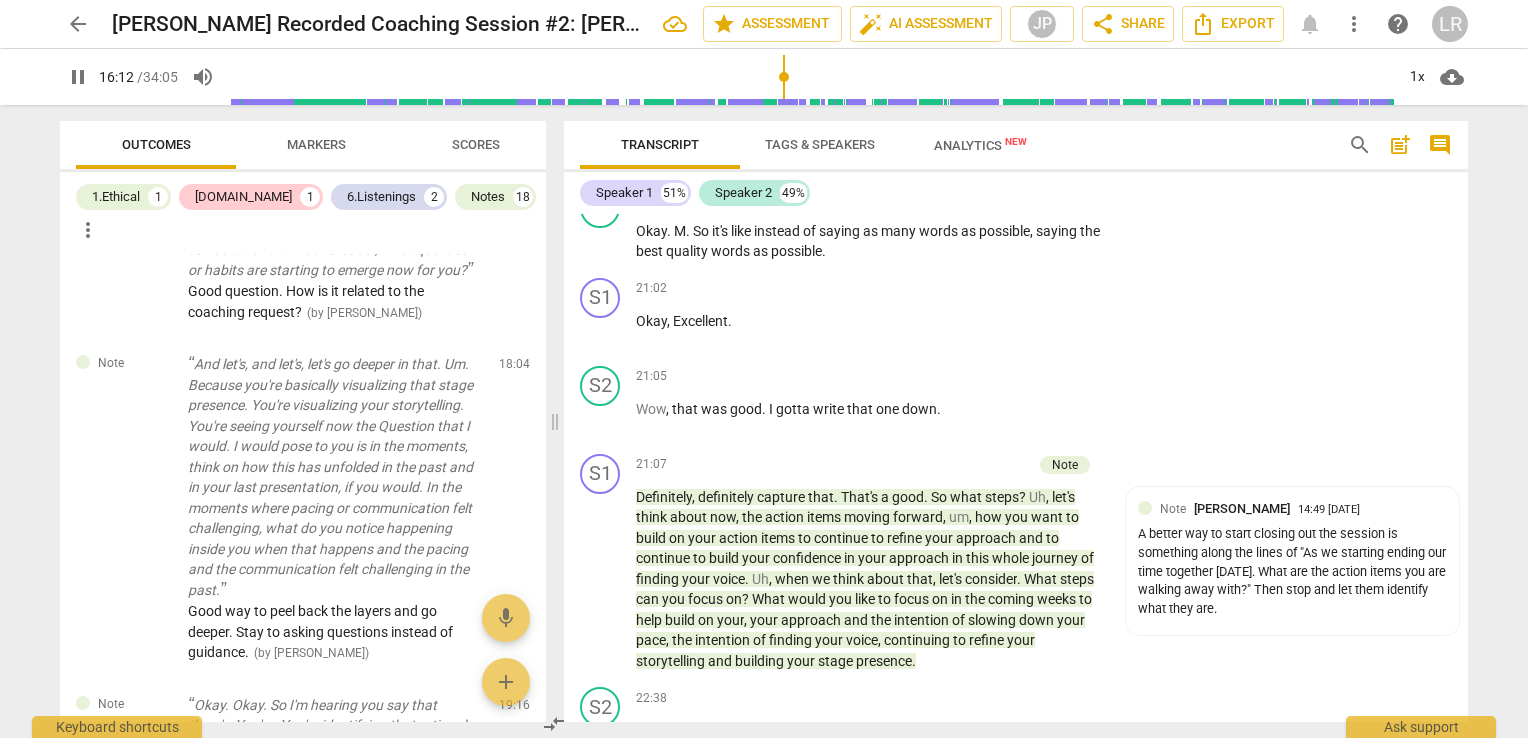 click on "pause" at bounding box center (78, 77) 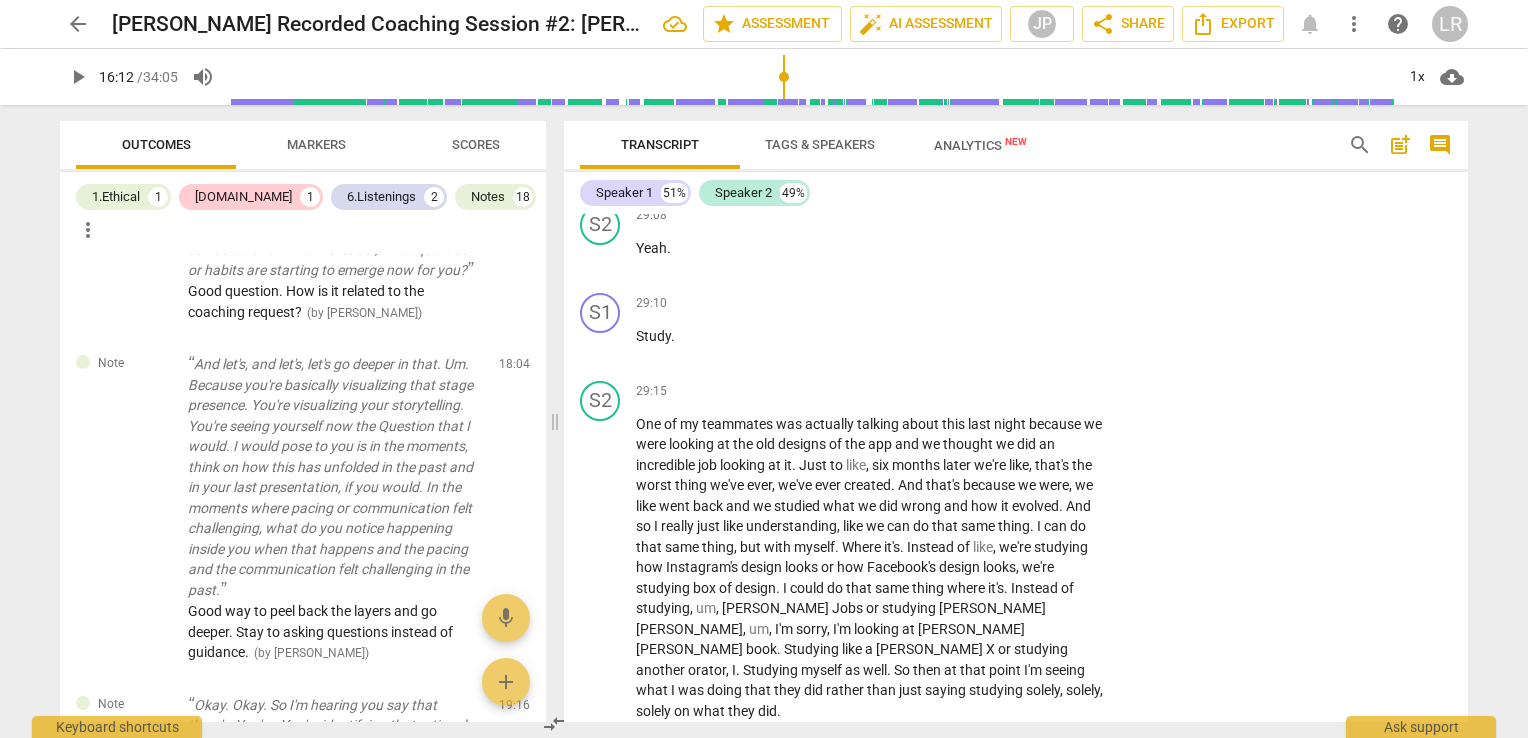 scroll, scrollTop: 11632, scrollLeft: 0, axis: vertical 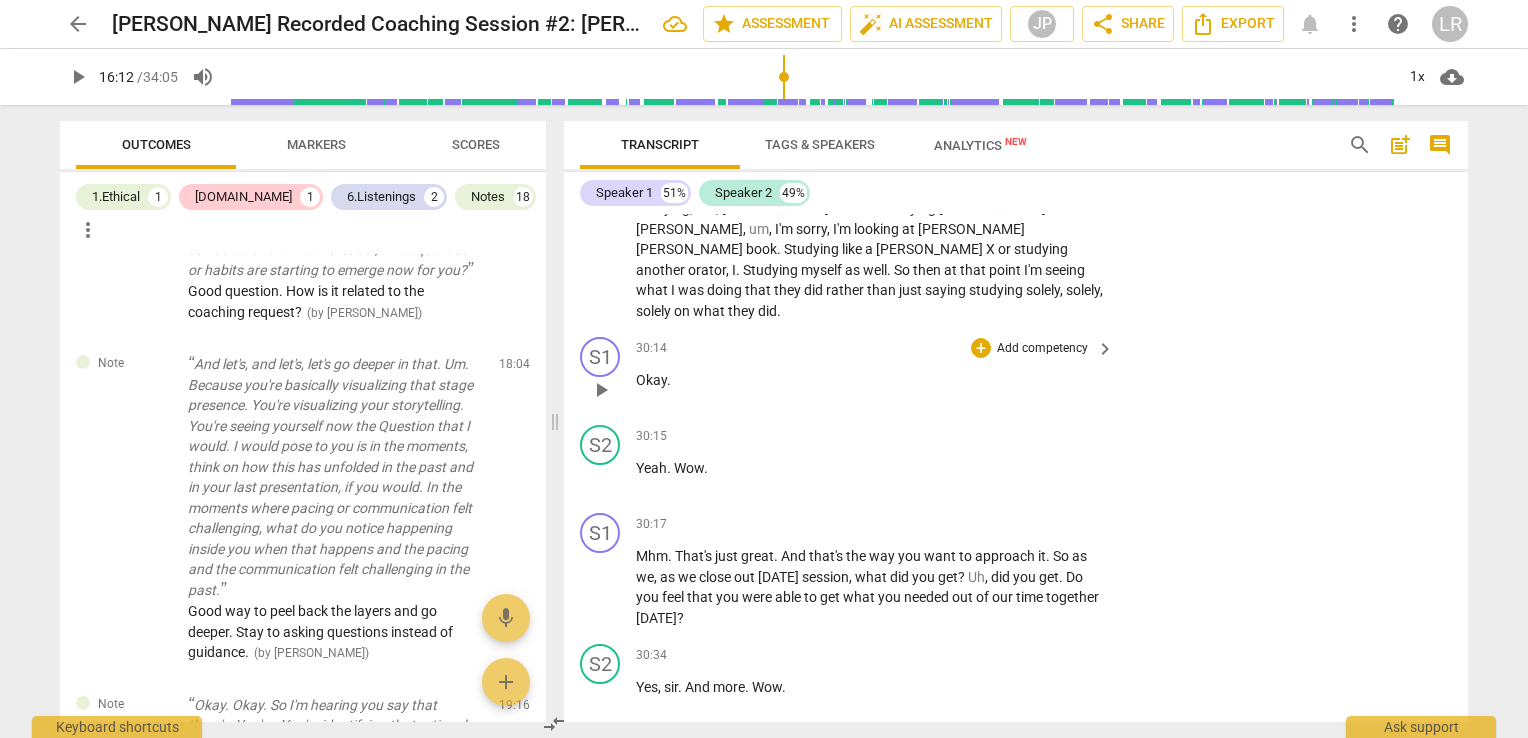 click on "S1 play_arrow pause 30:14 + Add competency keyboard_arrow_right Okay ." at bounding box center [1016, 373] 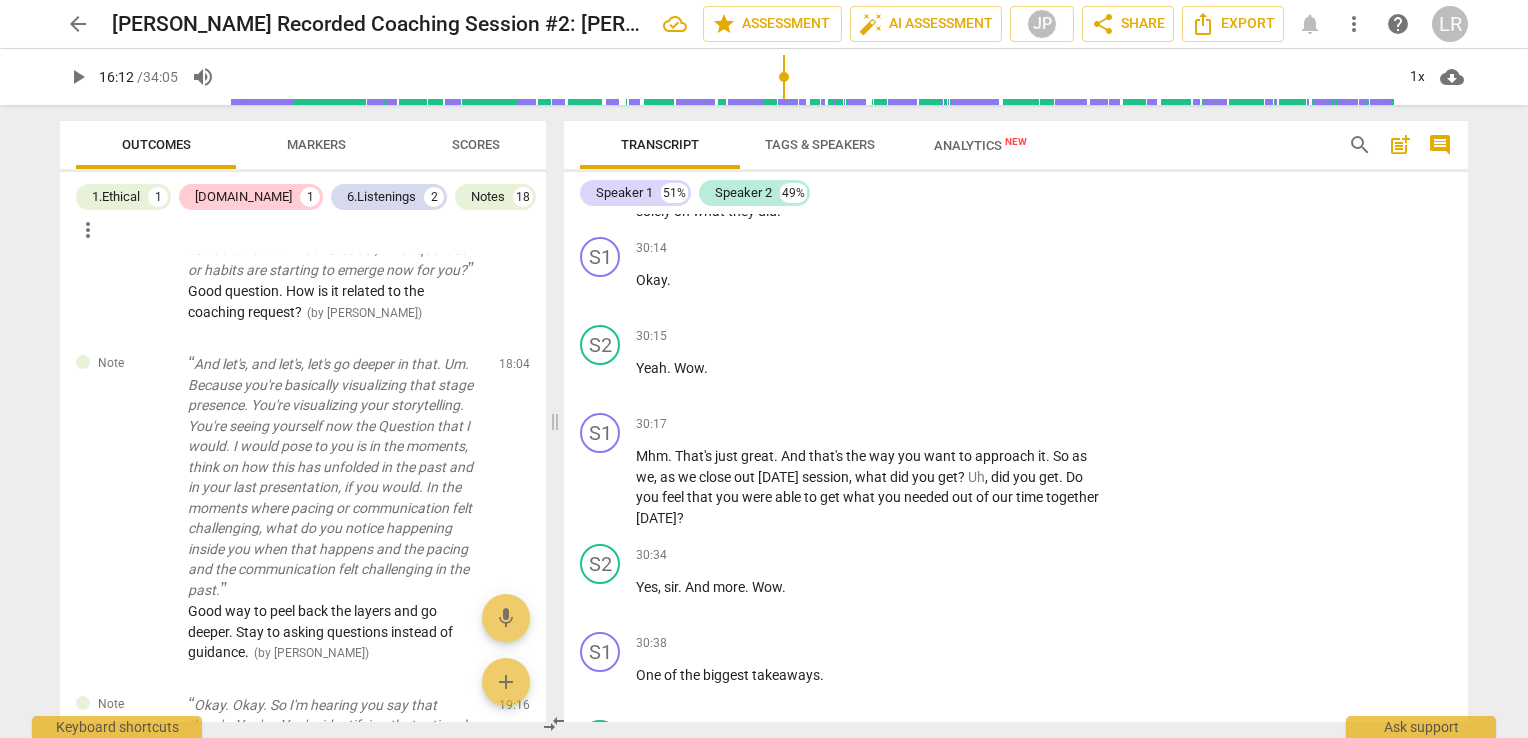 scroll, scrollTop: 11532, scrollLeft: 0, axis: vertical 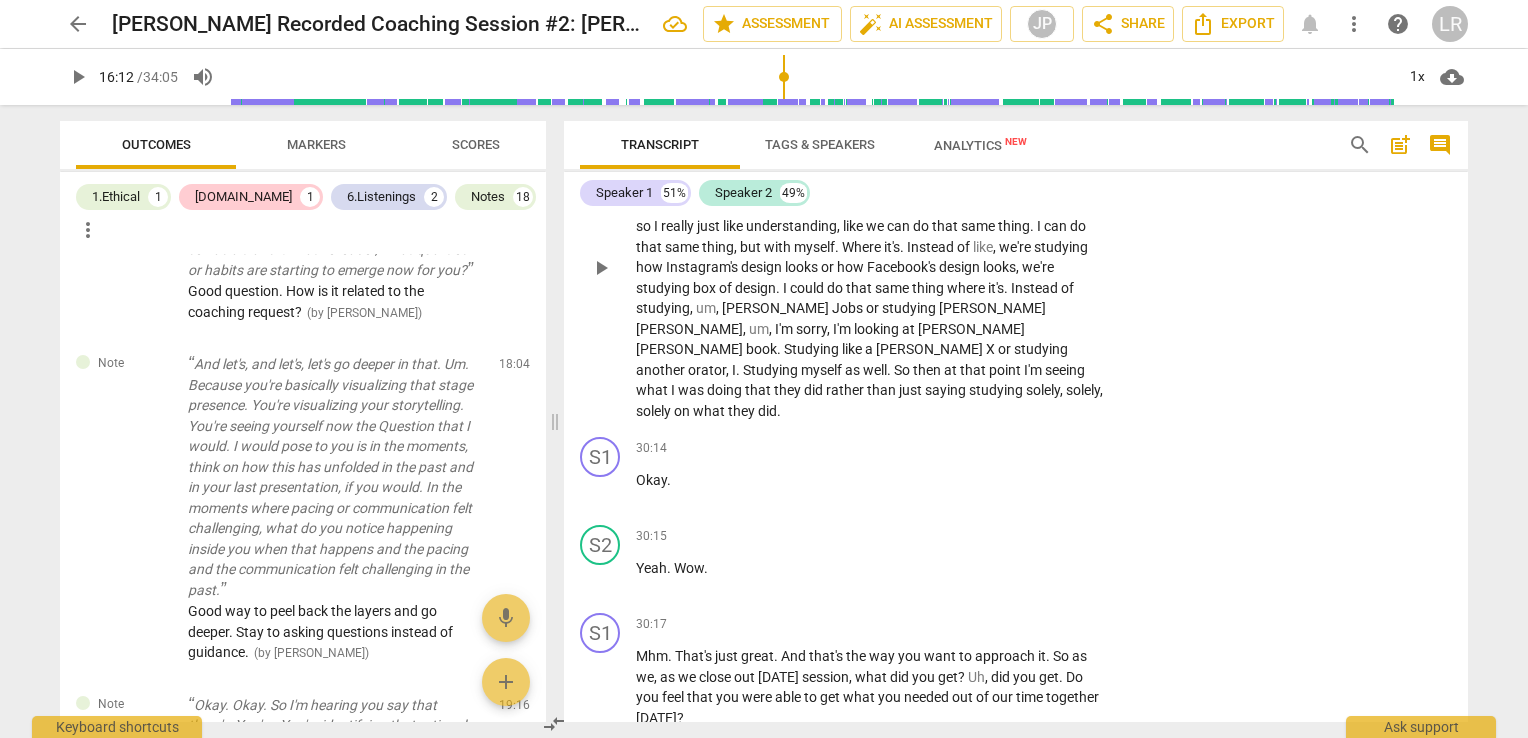 click on "design" at bounding box center [755, 288] 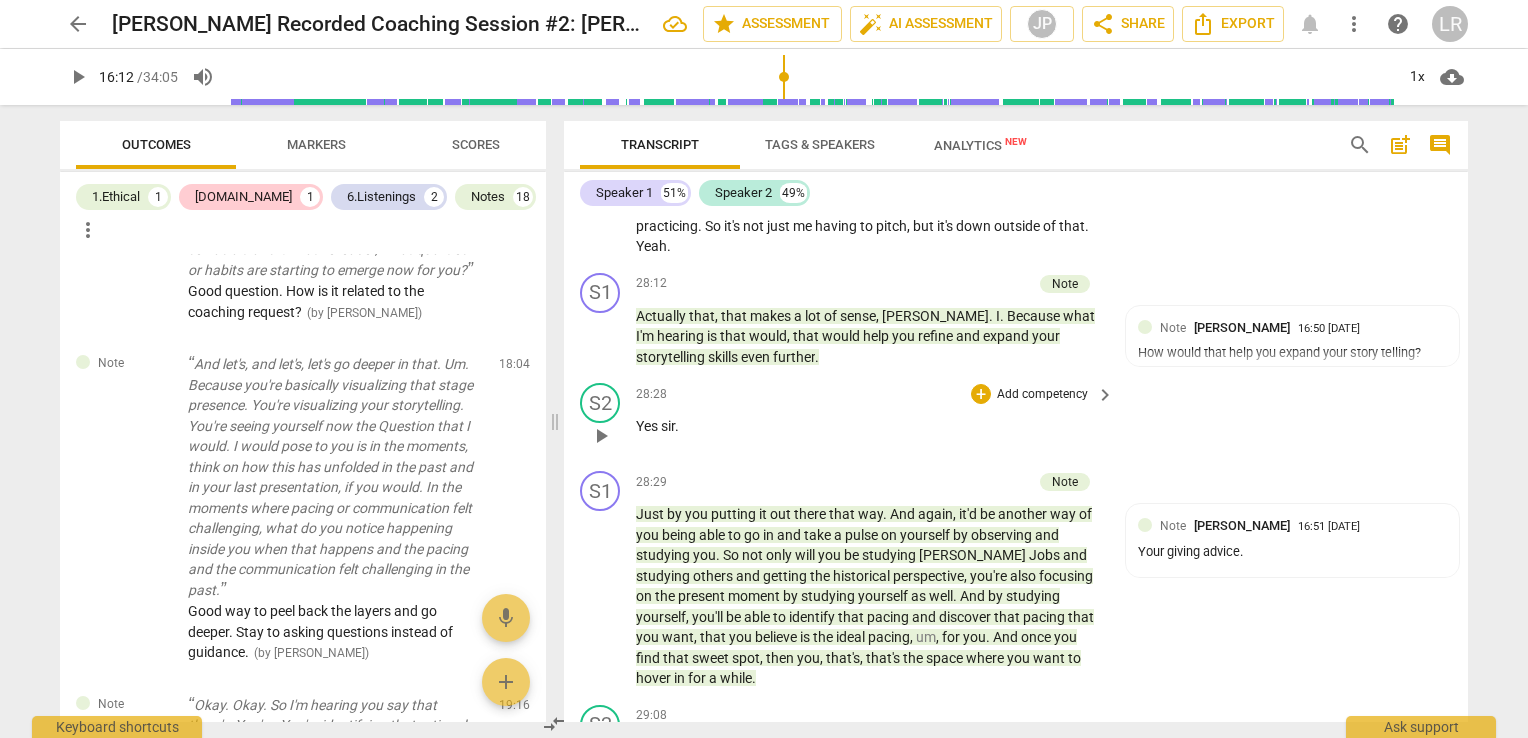 scroll, scrollTop: 10832, scrollLeft: 0, axis: vertical 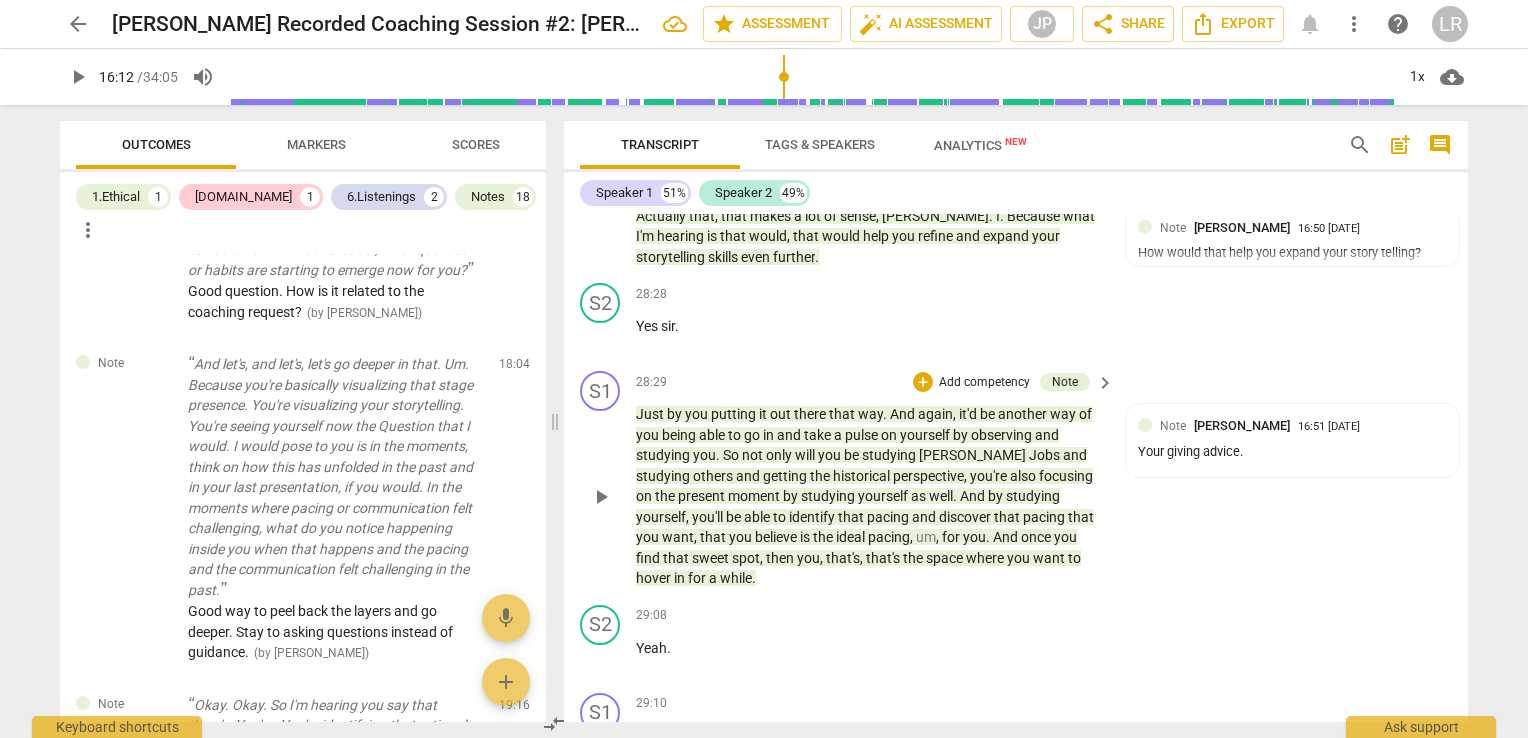 click on "you" at bounding box center (704, 455) 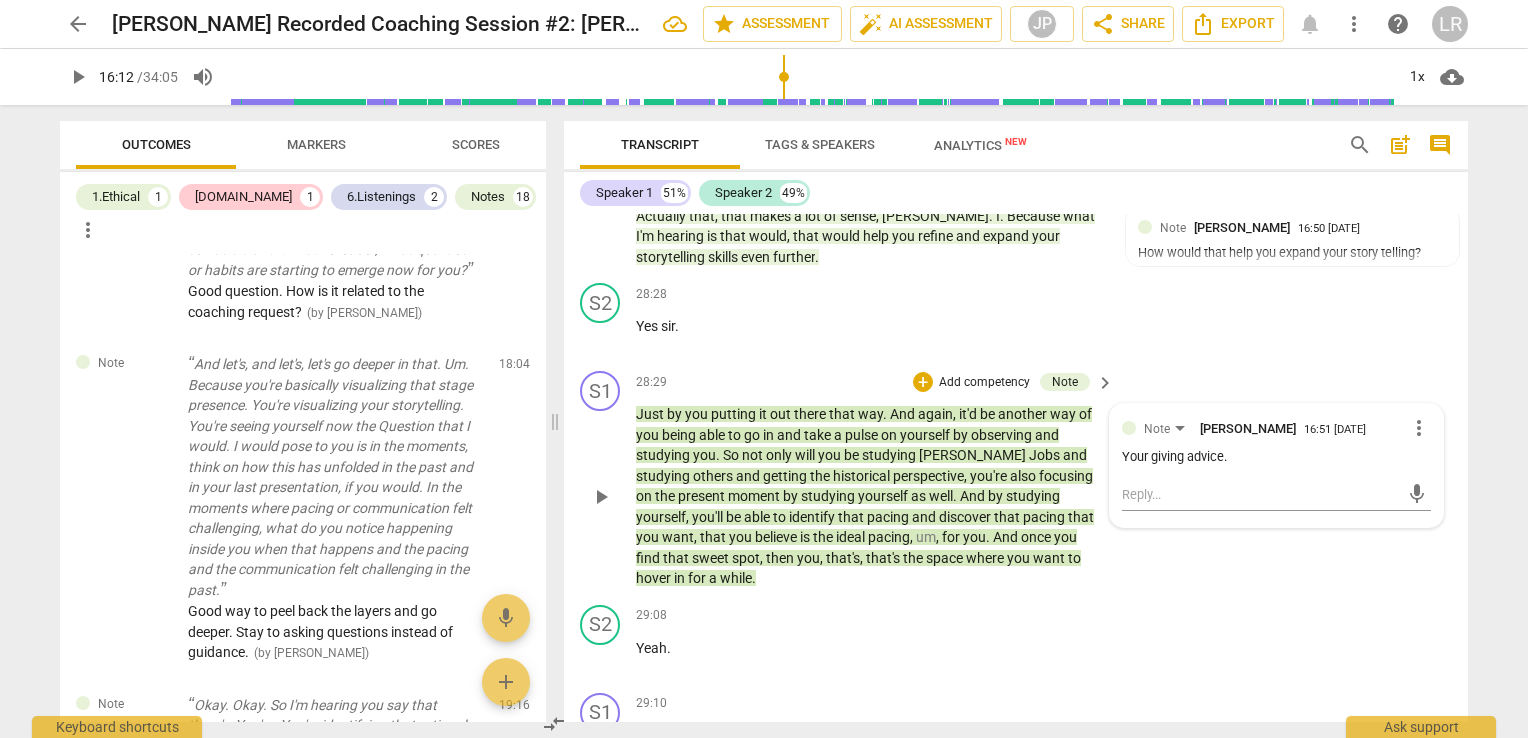 click on "play_arrow" at bounding box center [601, 497] 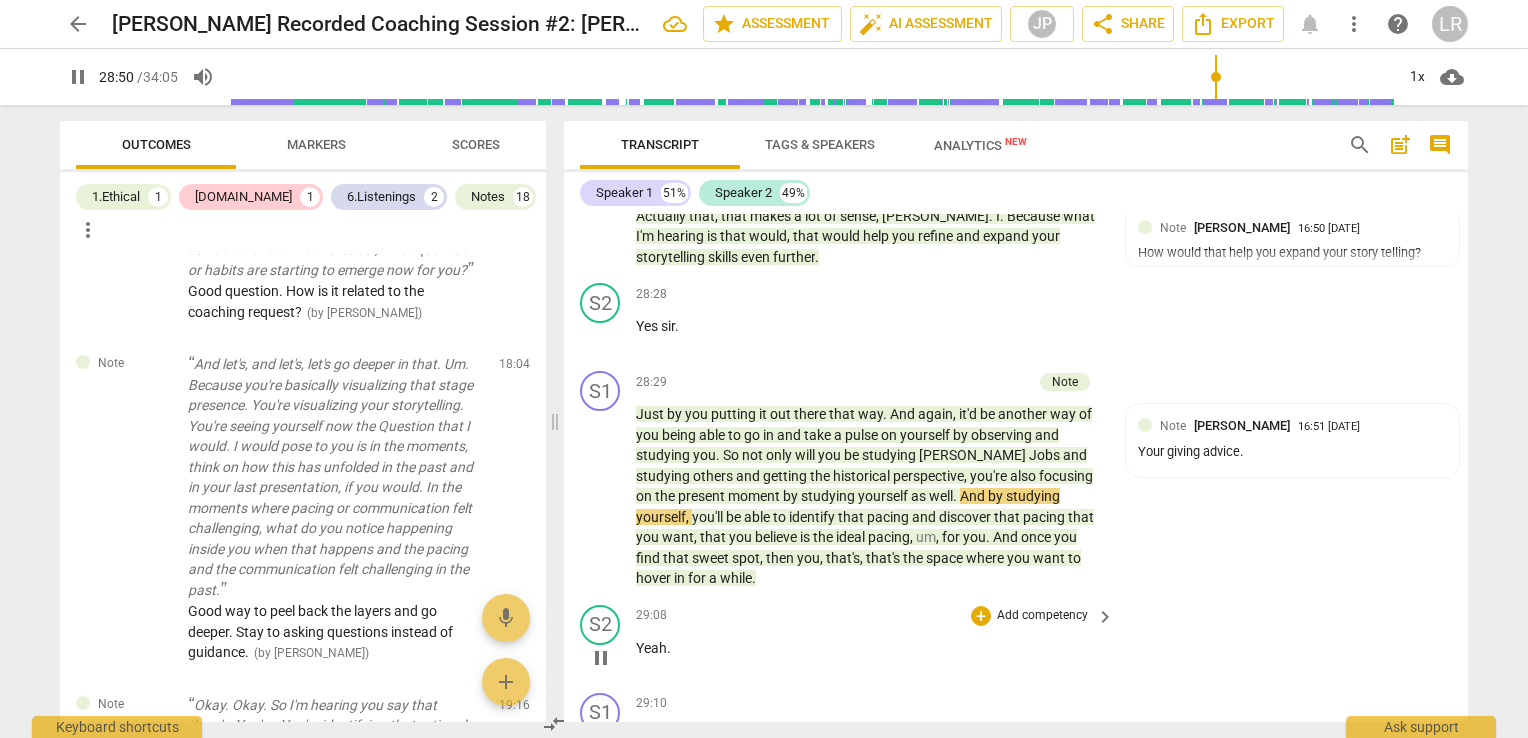 scroll, scrollTop: 10932, scrollLeft: 0, axis: vertical 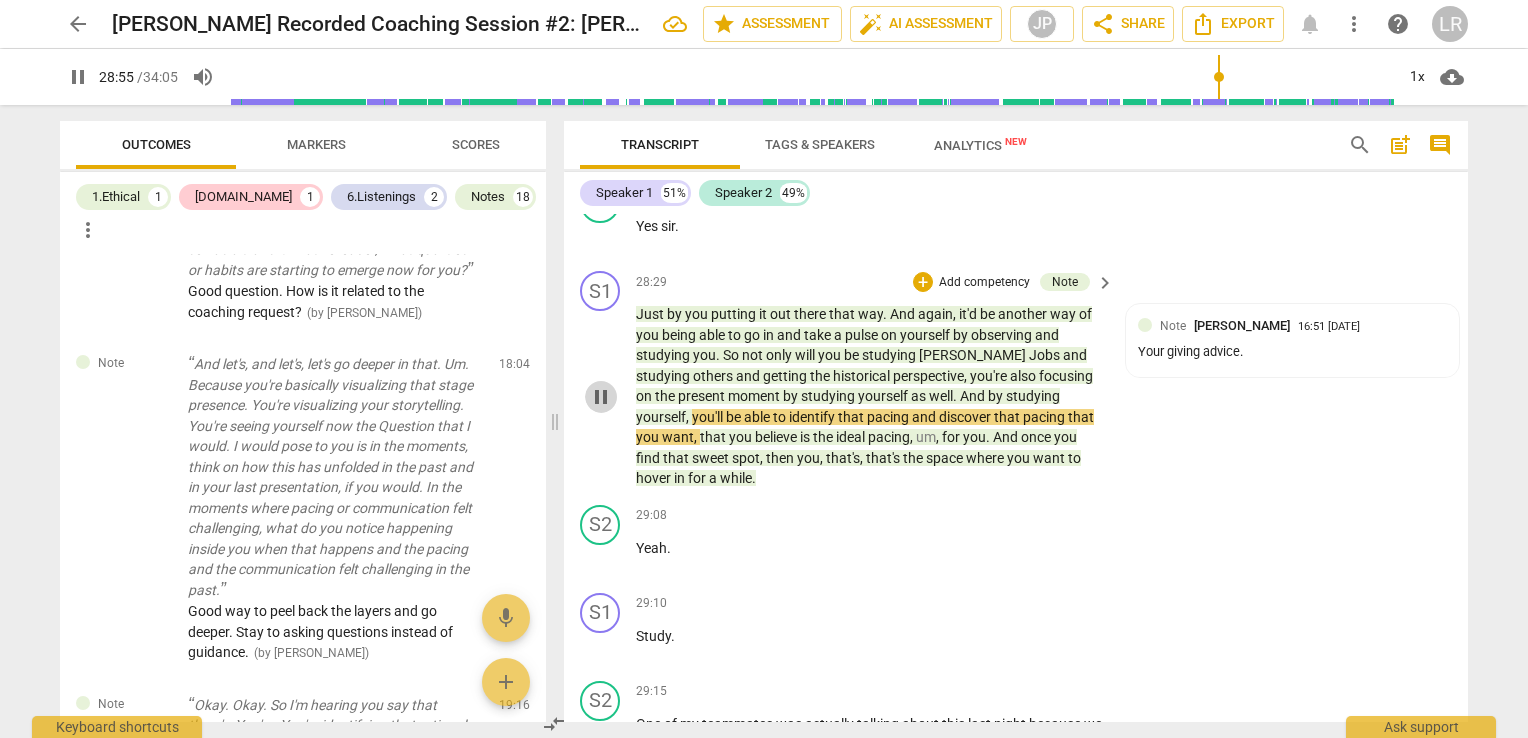 click on "pause" at bounding box center (601, 397) 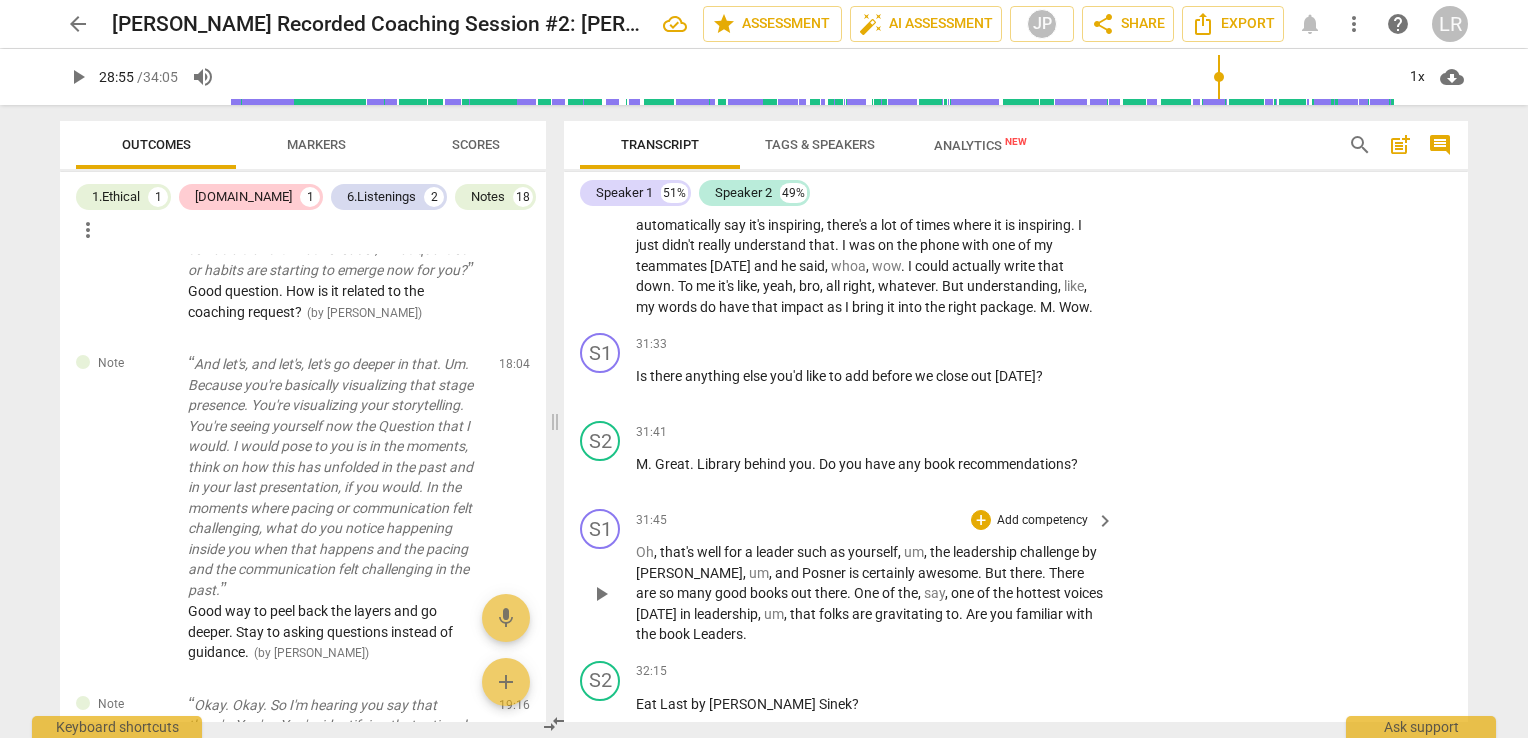 scroll, scrollTop: 12232, scrollLeft: 0, axis: vertical 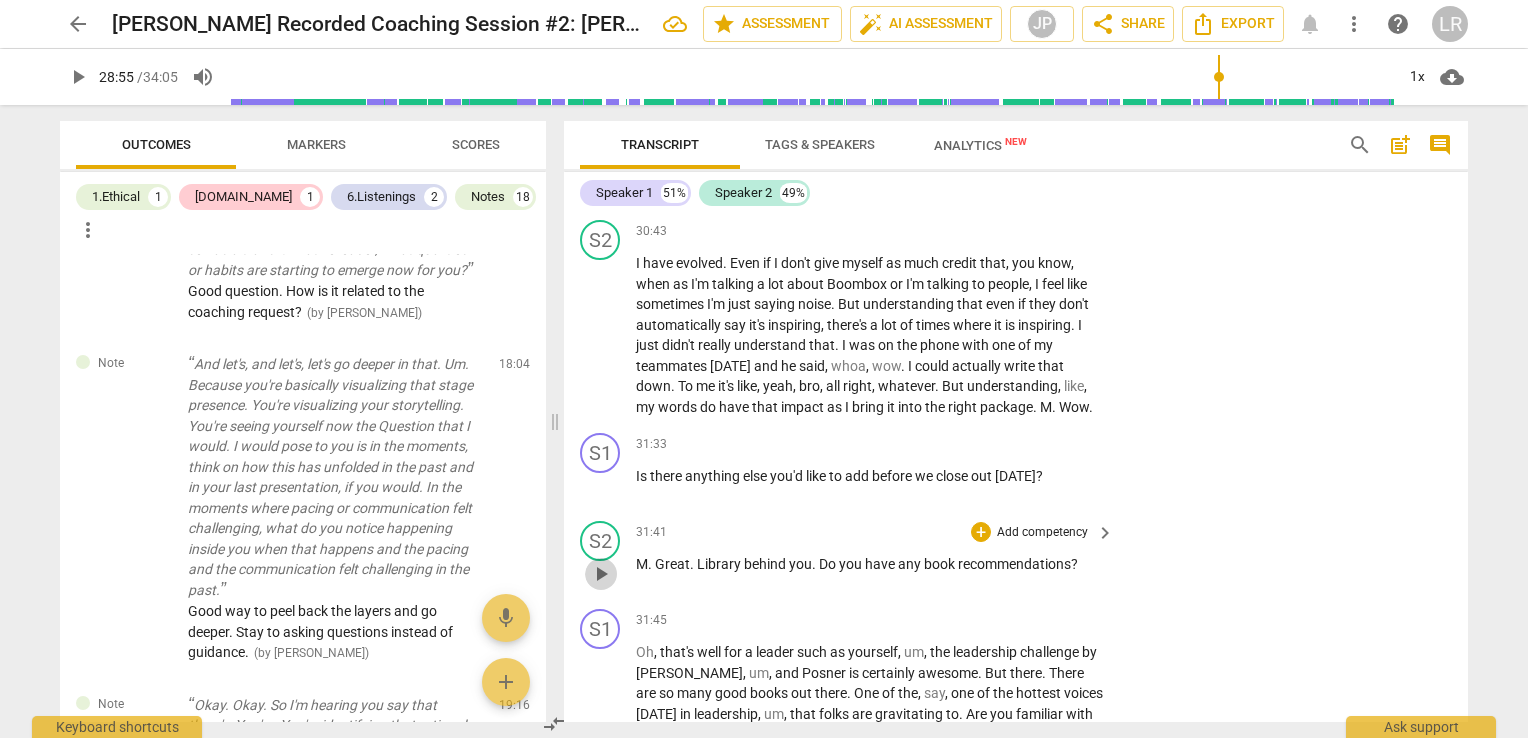 click on "play_arrow" at bounding box center [601, 574] 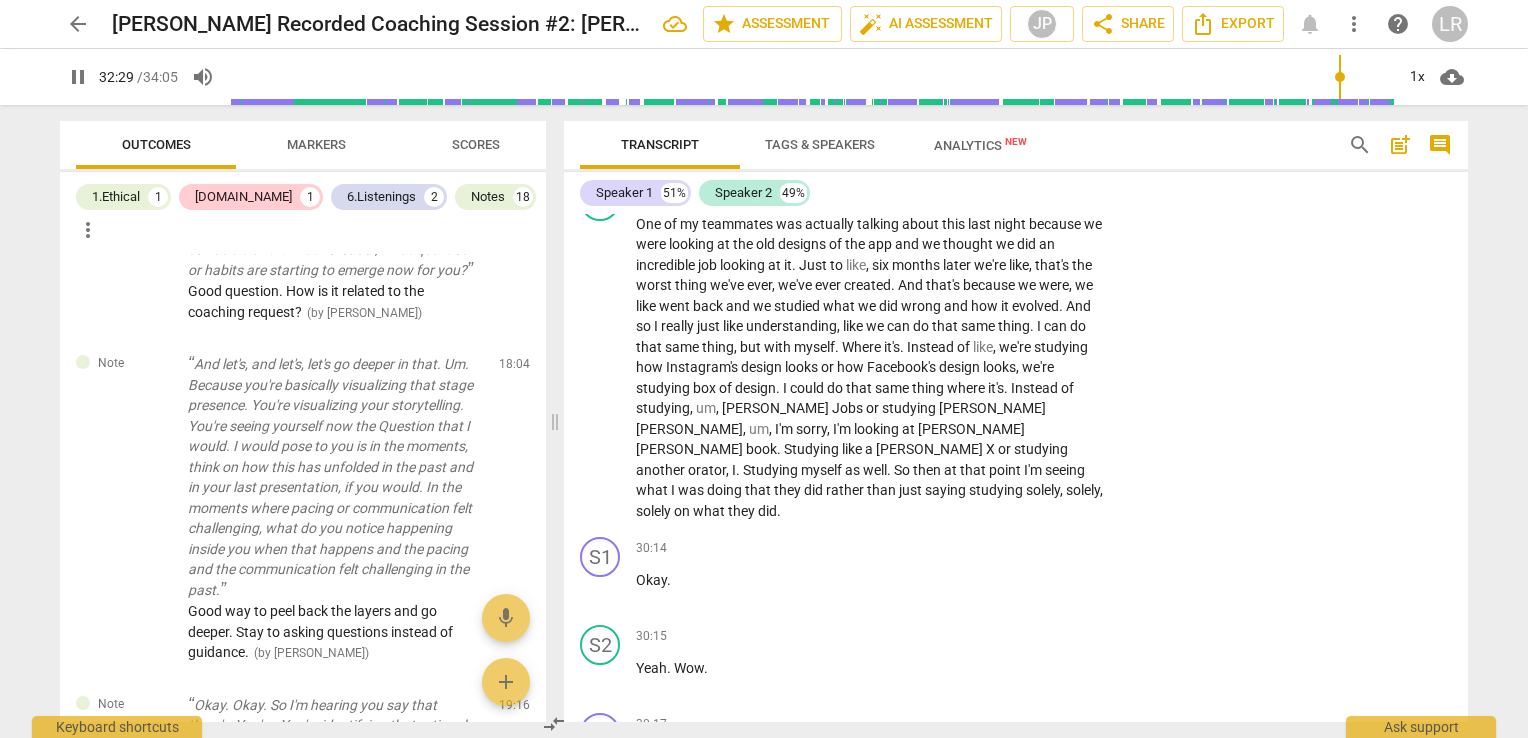scroll, scrollTop: 11332, scrollLeft: 0, axis: vertical 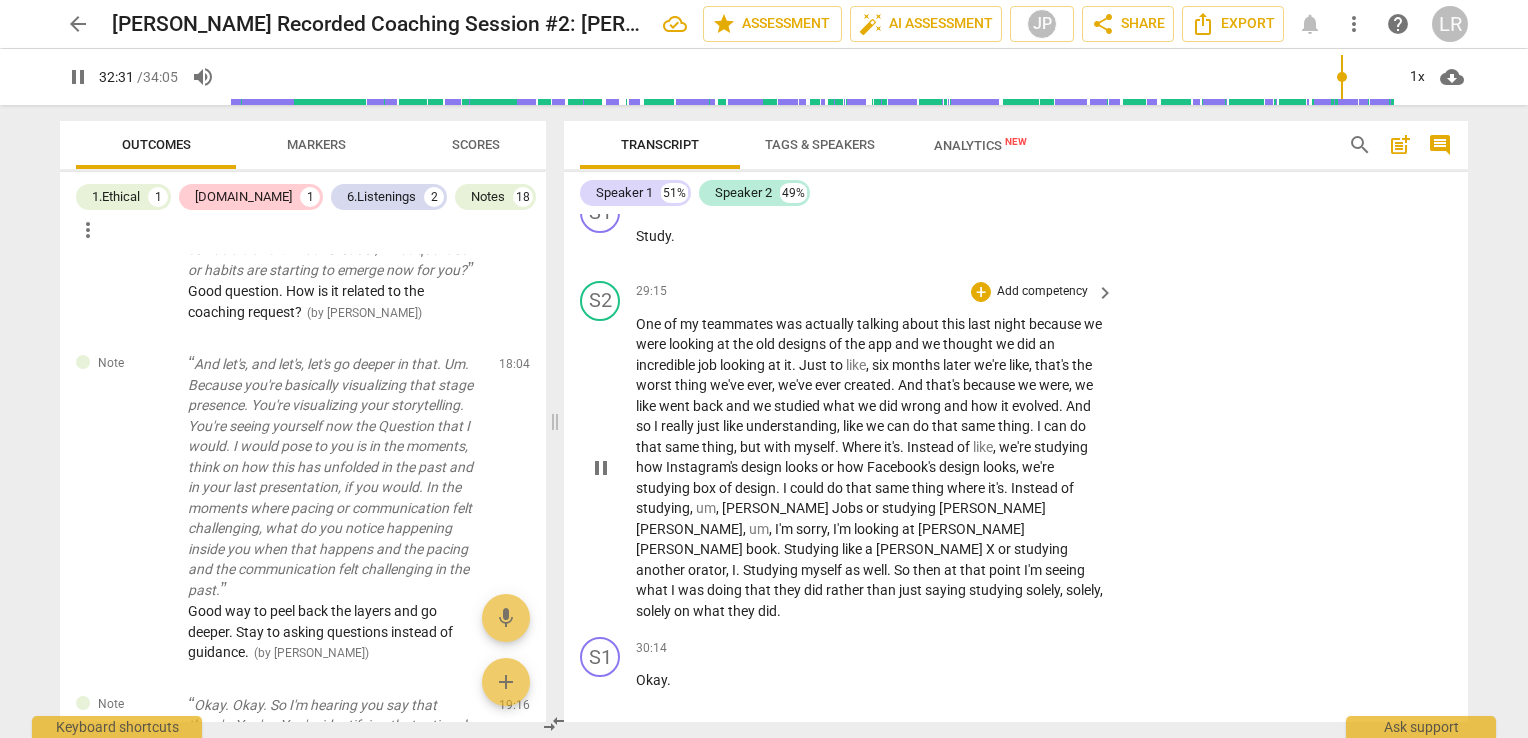 click on "pause" at bounding box center (601, 468) 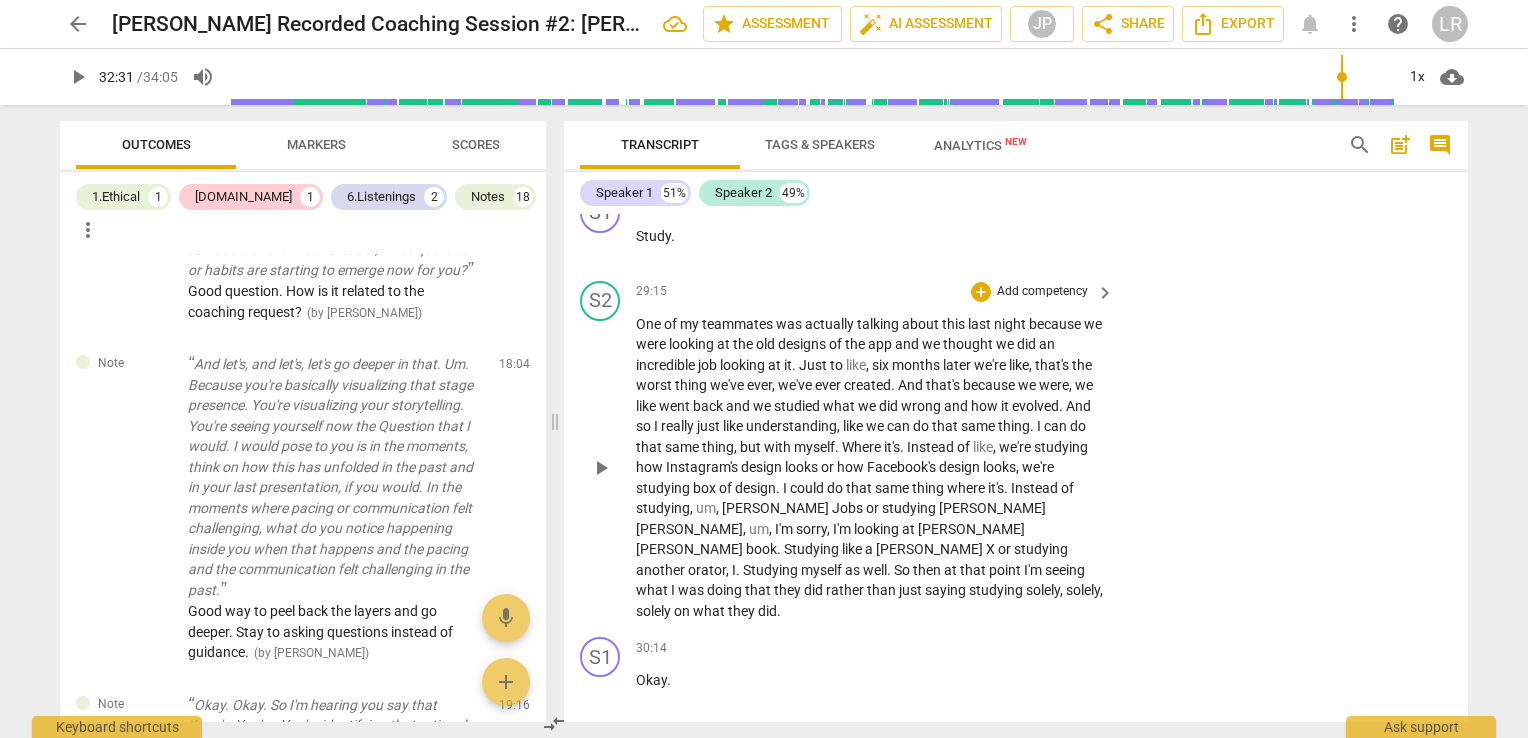 scroll, scrollTop: 11132, scrollLeft: 0, axis: vertical 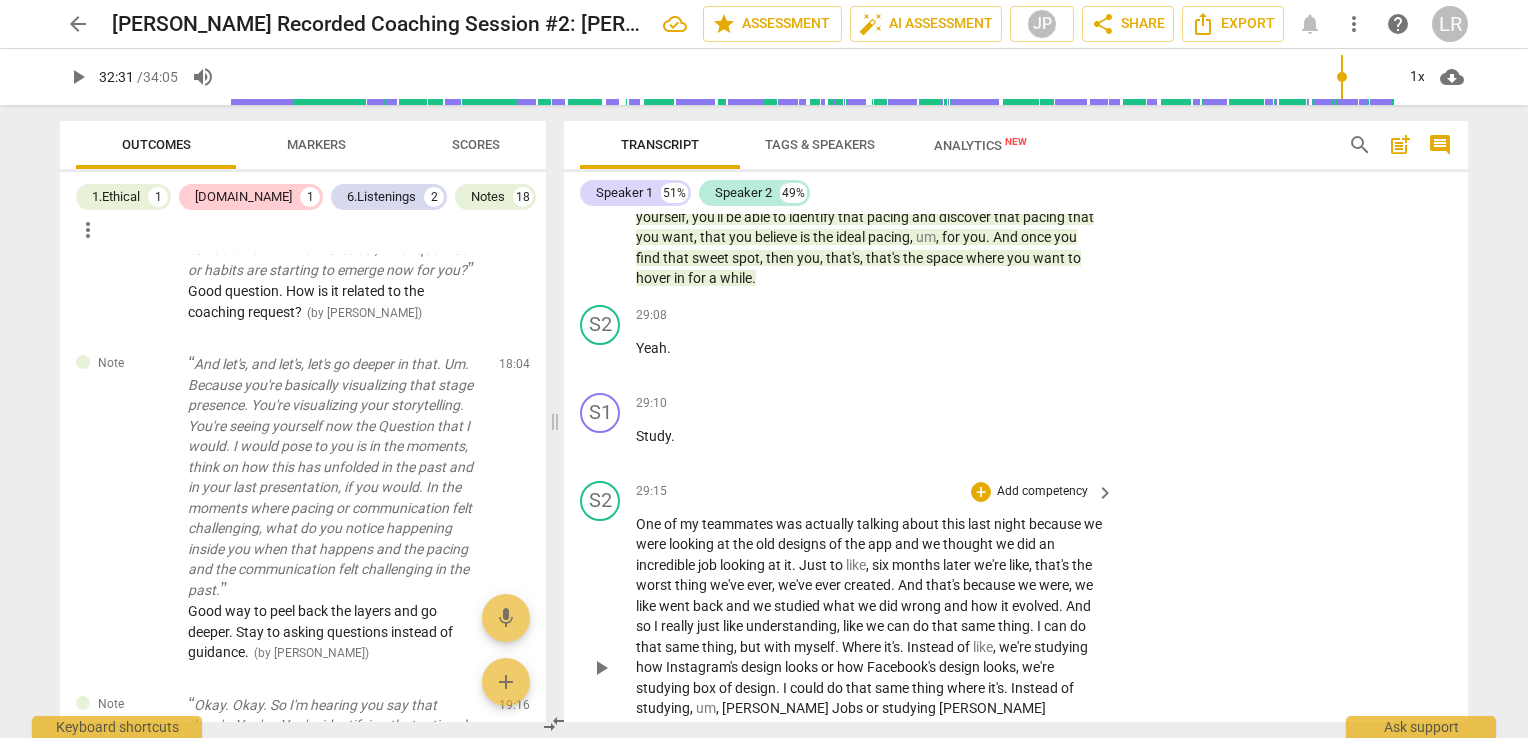 click on "One   of   my   teammates   was   actually   talking   about   this   last   night   because   we   were   looking   at   the   old   designs   of   the   app   and   we   thought   we   did   an   incredible   job   looking   at   it .   Just   to   like ,   [DATE]   we're   like ,   that's   the   worst   thing   we've   ever ,   we've   ever   created .   And   that's   because   we   were ,   we   like   went   back   and   we   studied   what   we   did   wrong   and   how   it   evolved .   And   so   I   really   just   like   understanding ,   like   we   can   do   that   same   thing .   I   can   do   that   same   thing ,   but   with   myself .   Where   it's .   Instead   of   like ,   we're   studying   how   Instagram's   design   looks   or   how   Facebook's   design   looks ,   we're   studying   box   of   design .   I   could   do   that   same   thing   where   it's .   Instead   of   studying ,   um ,   [PERSON_NAME]   or   studying   [PERSON_NAME] ,   um ,   I'm   sorry ," at bounding box center (870, 668) 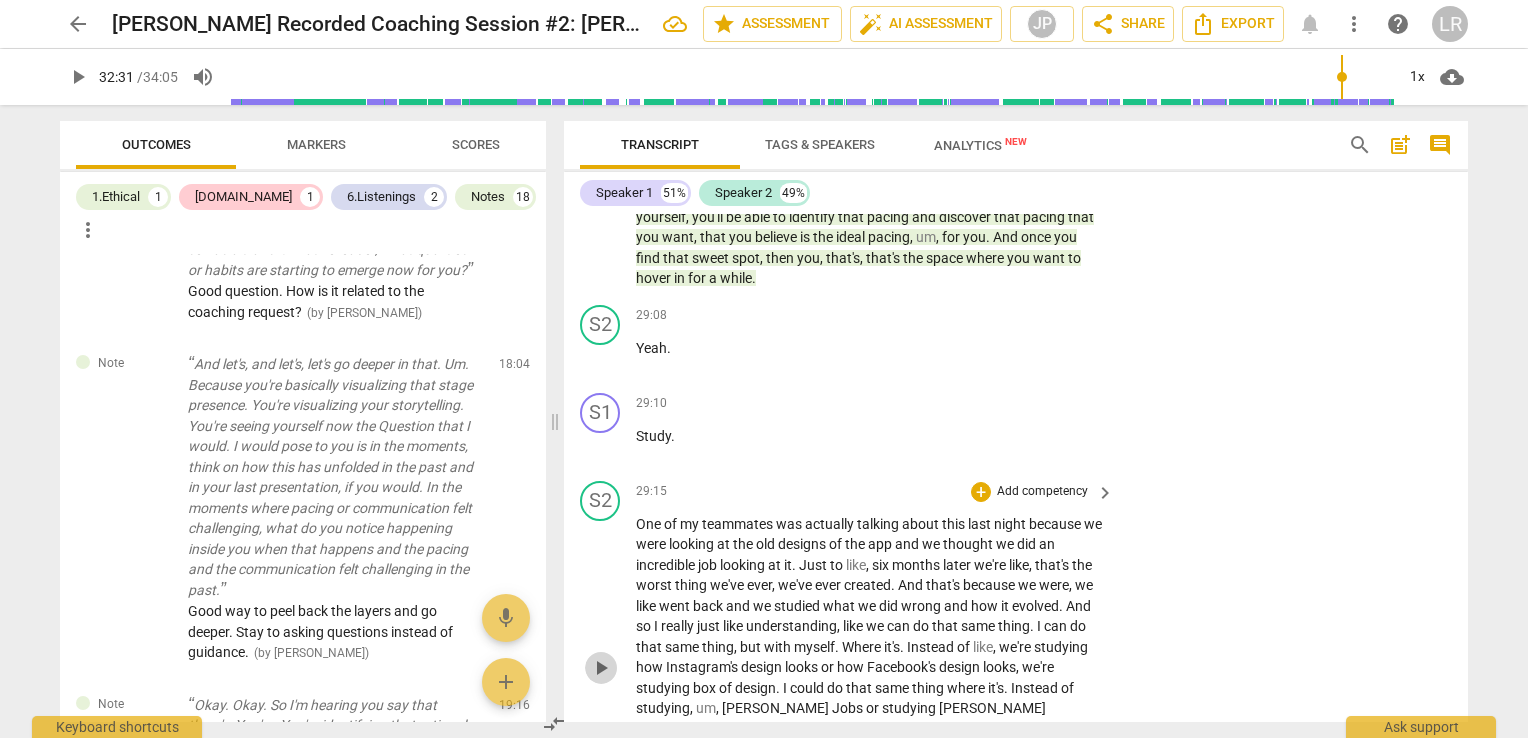 click on "play_arrow" at bounding box center (601, 668) 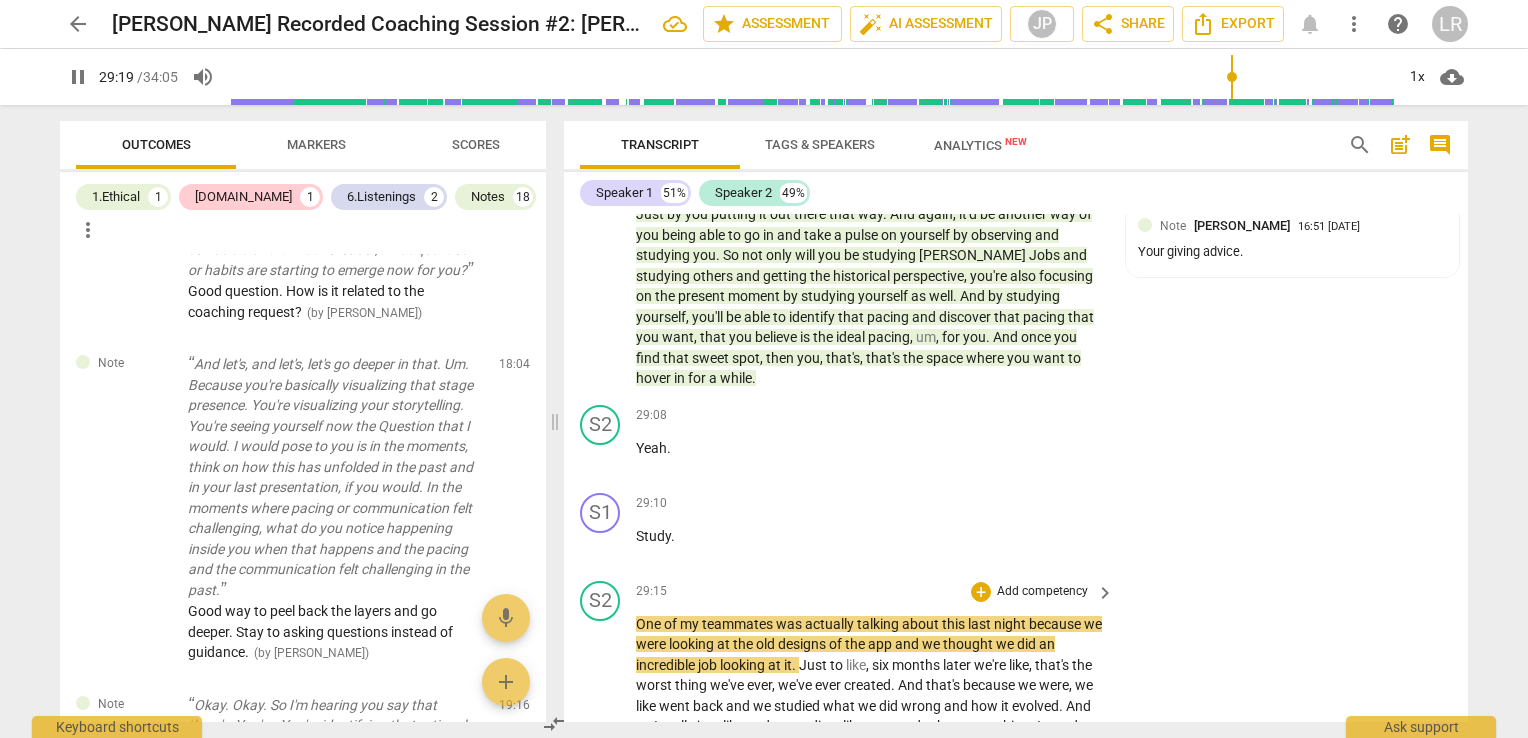 scroll, scrollTop: 11132, scrollLeft: 0, axis: vertical 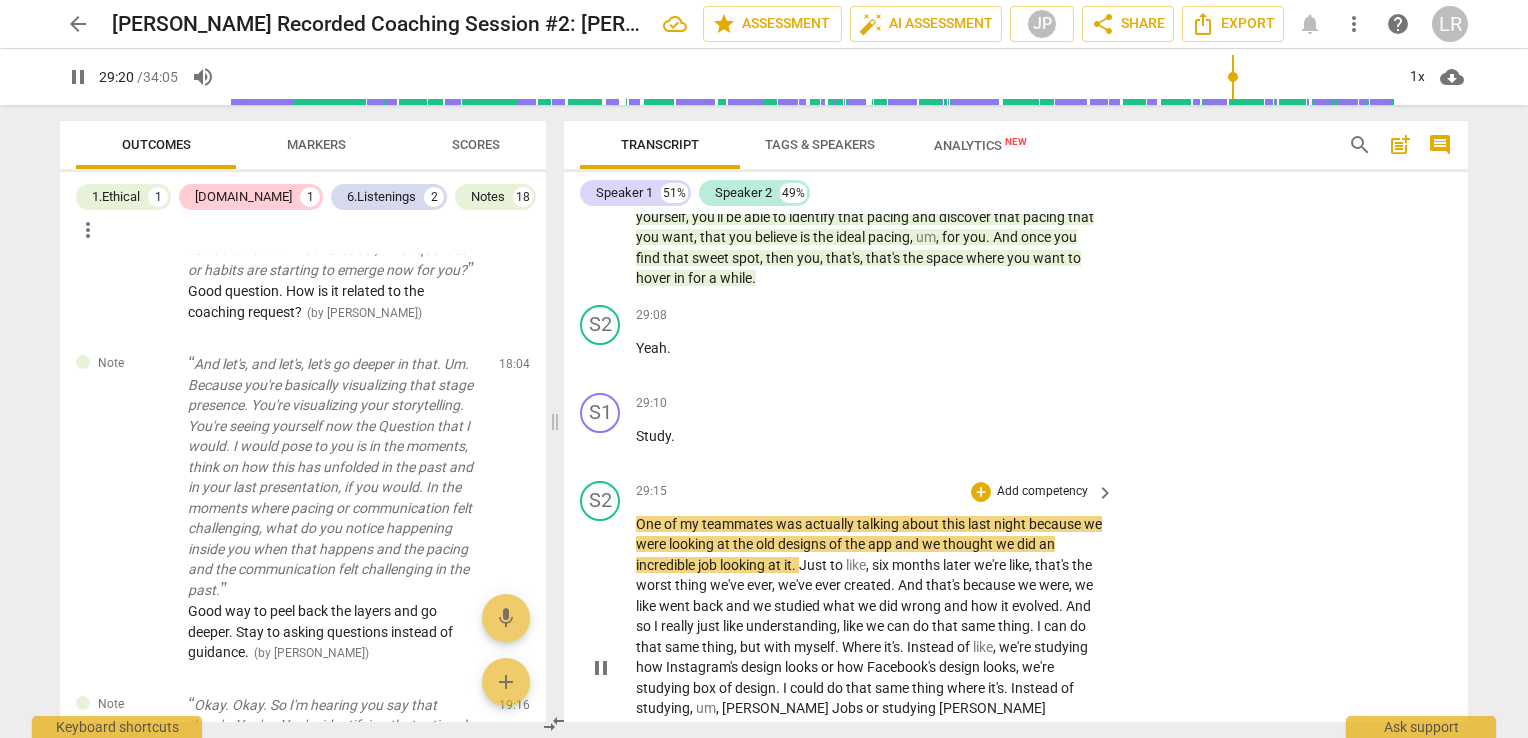 click on "pause" at bounding box center (601, 668) 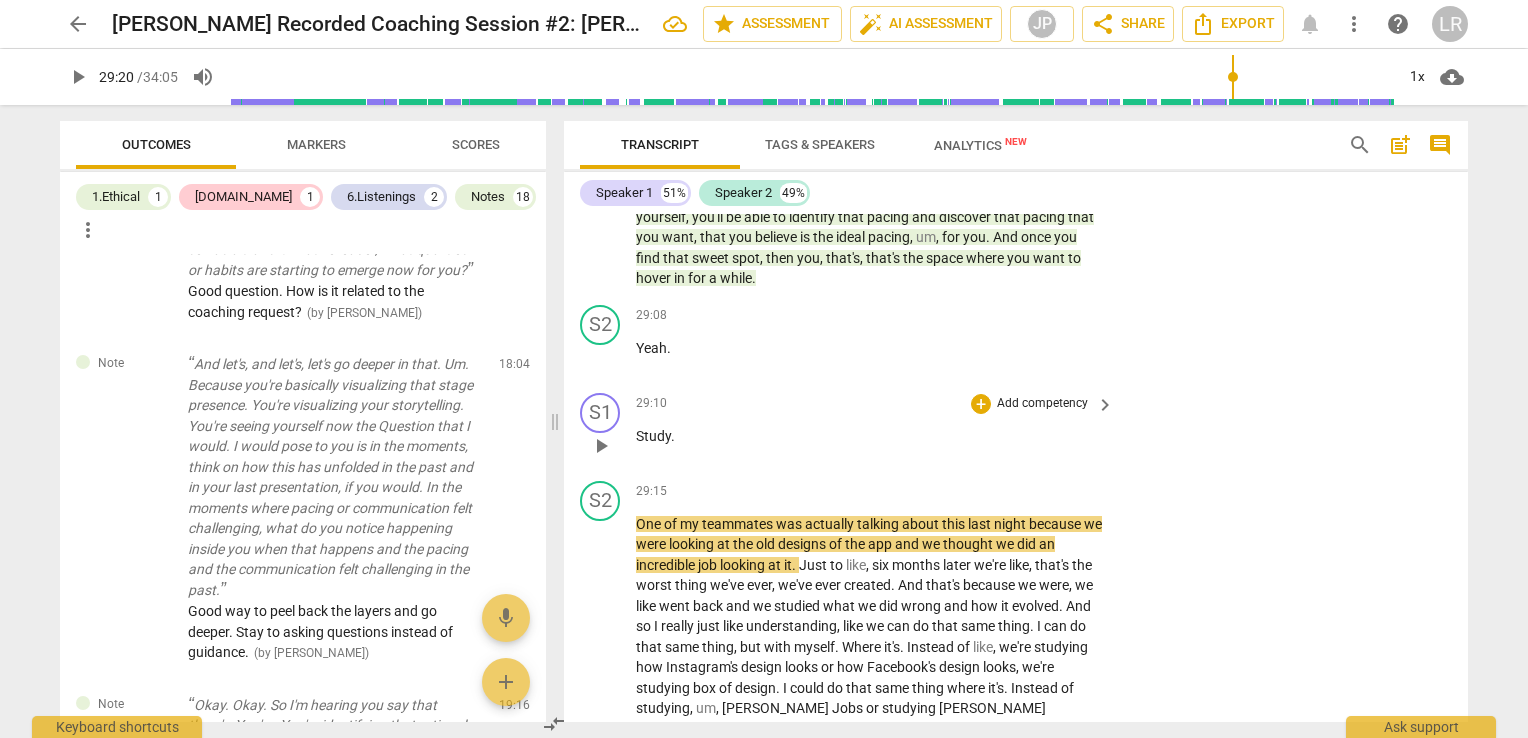 scroll, scrollTop: 10832, scrollLeft: 0, axis: vertical 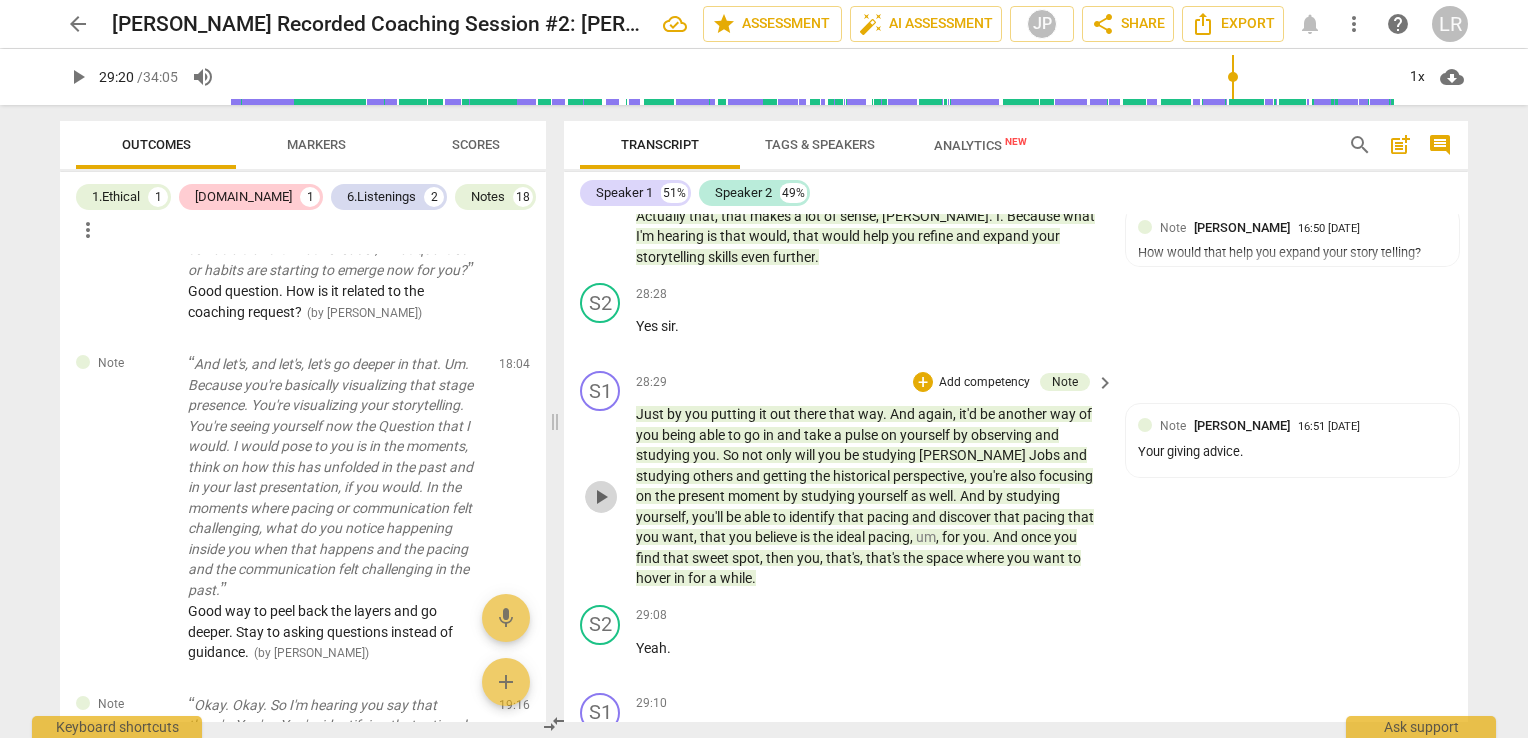 click on "play_arrow" at bounding box center [601, 497] 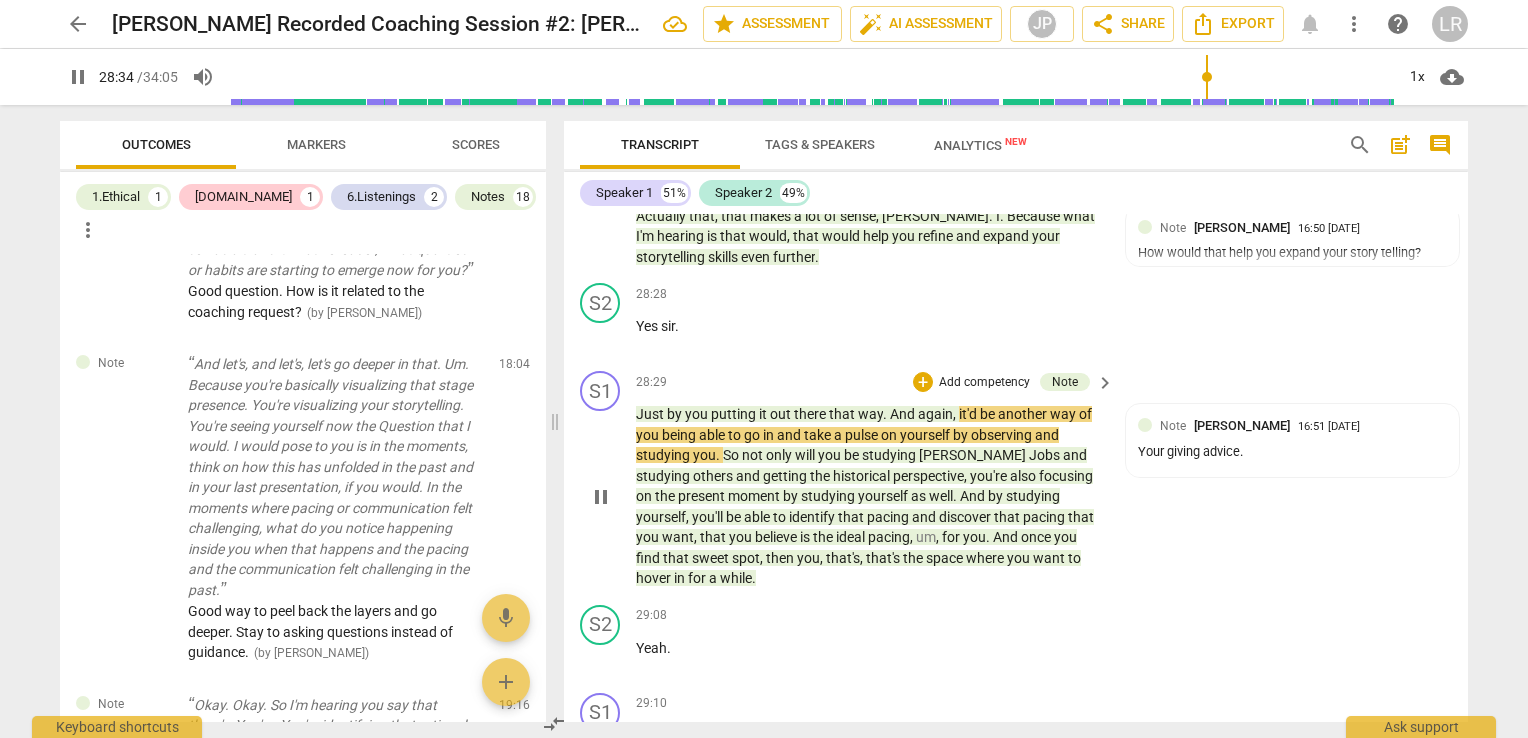 scroll, scrollTop: 10932, scrollLeft: 0, axis: vertical 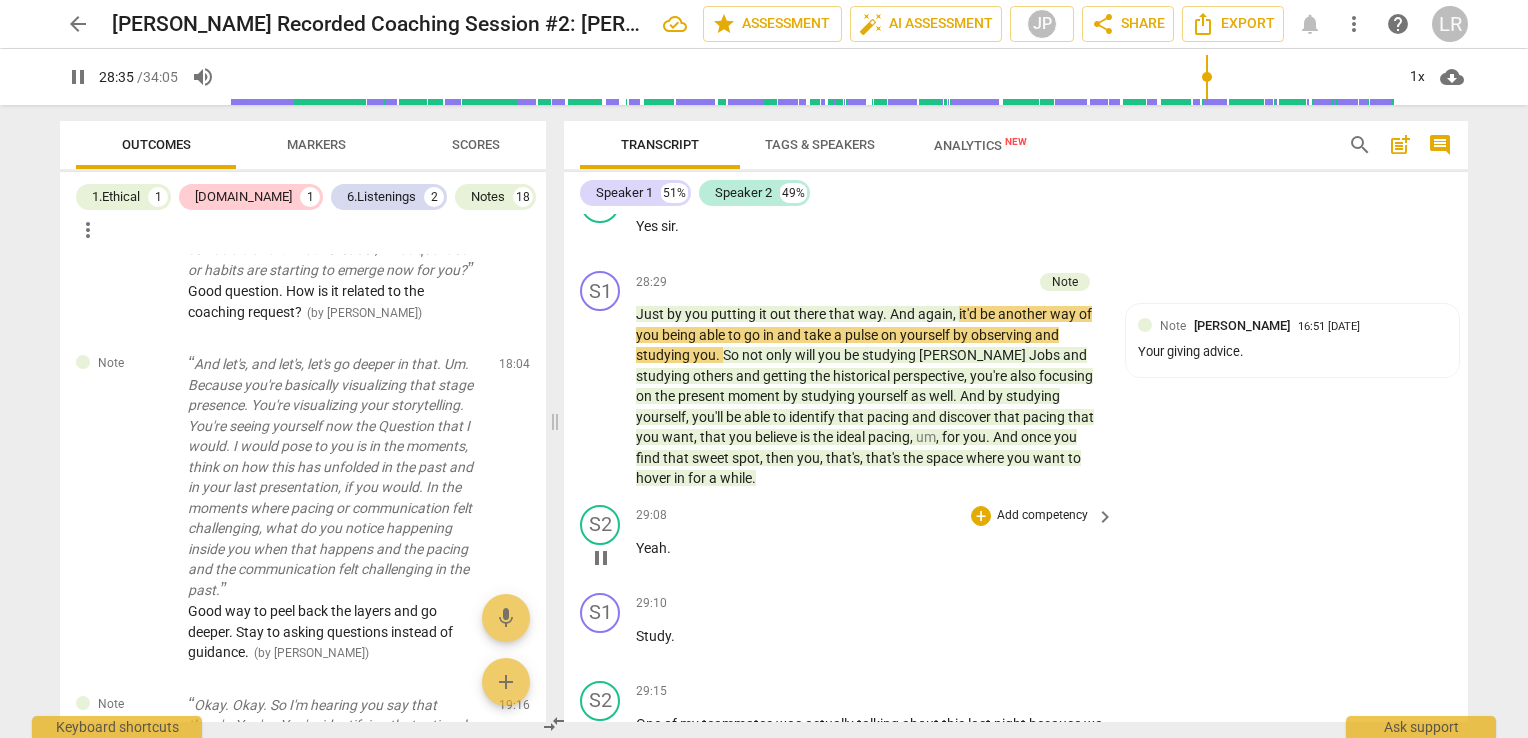 click on "pause" at bounding box center (601, 558) 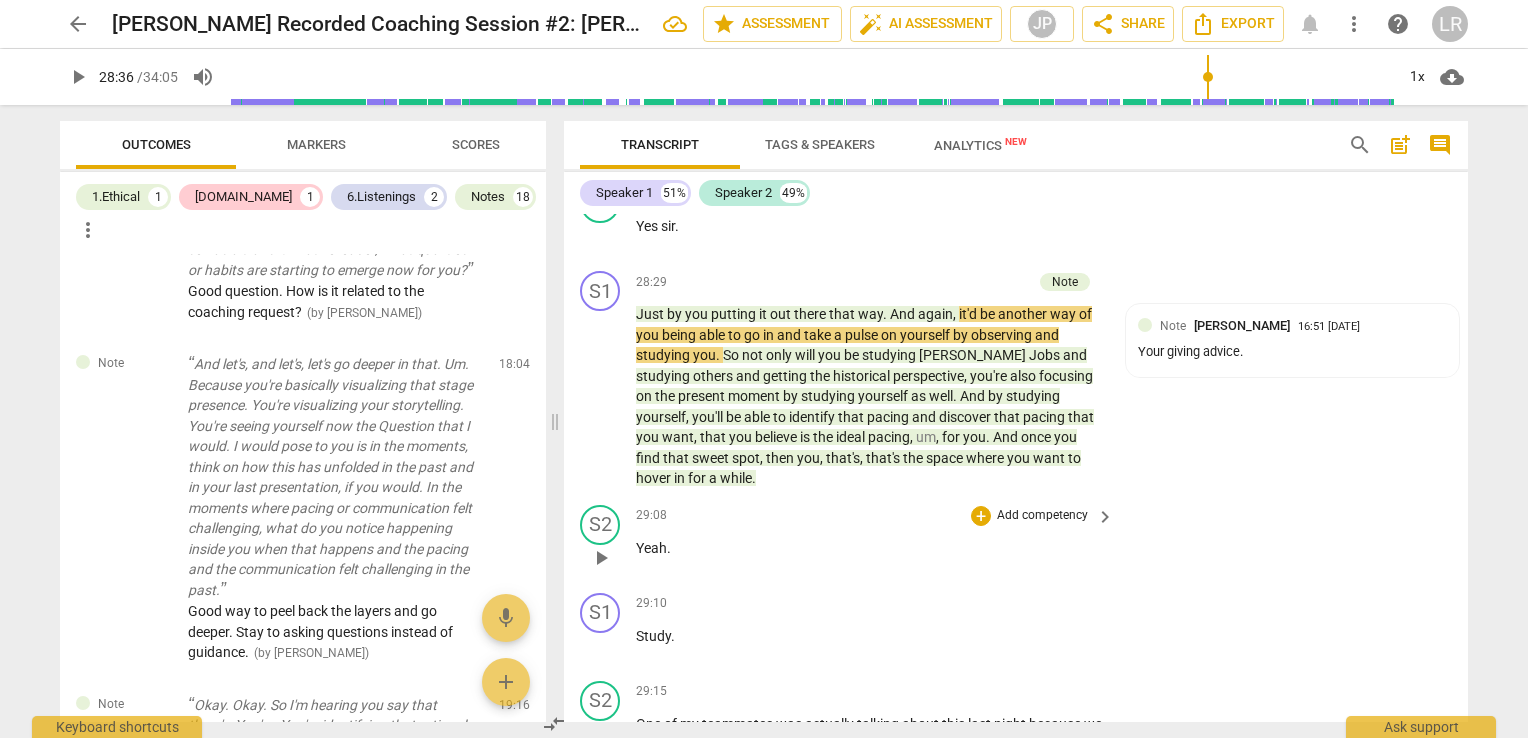 click on "play_arrow" at bounding box center [601, 558] 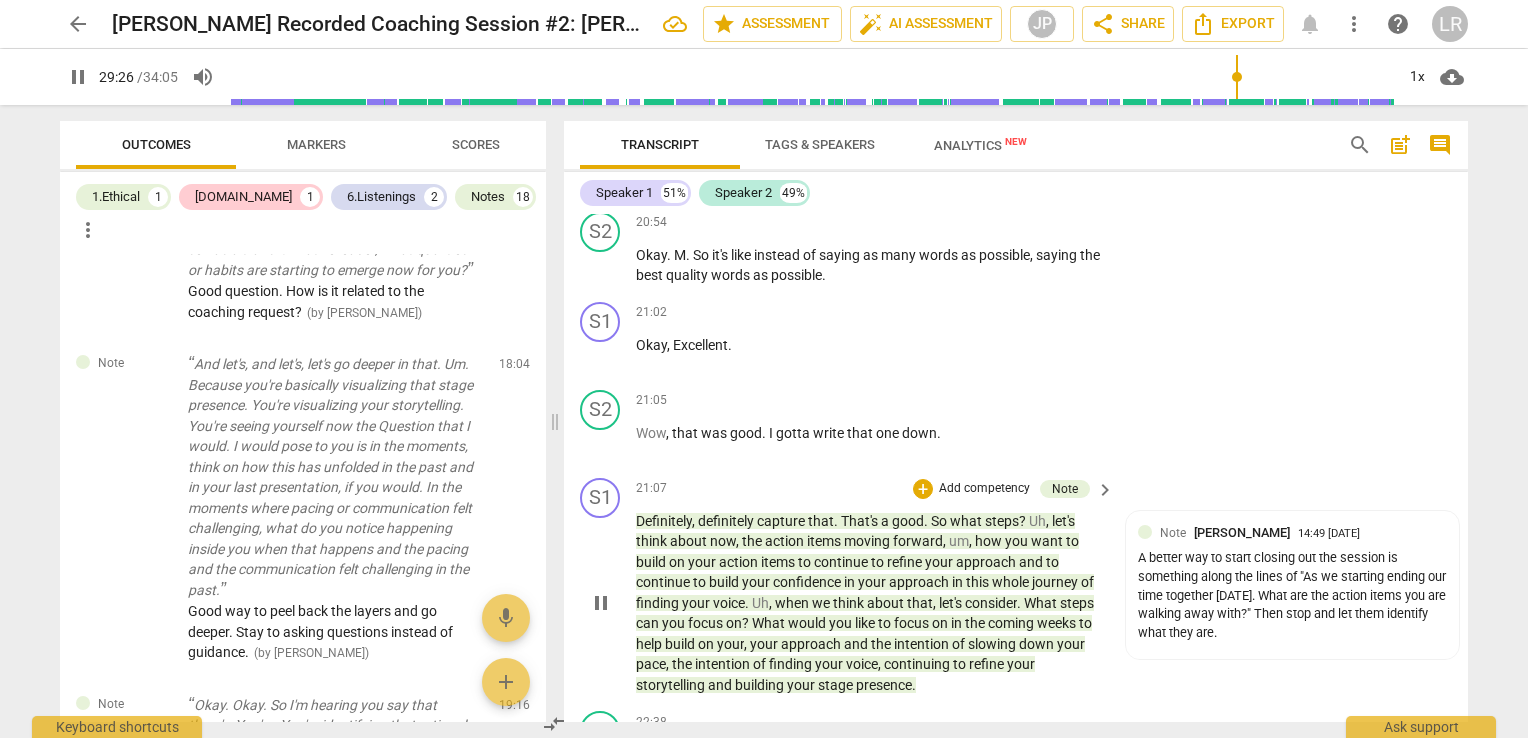 scroll, scrollTop: 8432, scrollLeft: 0, axis: vertical 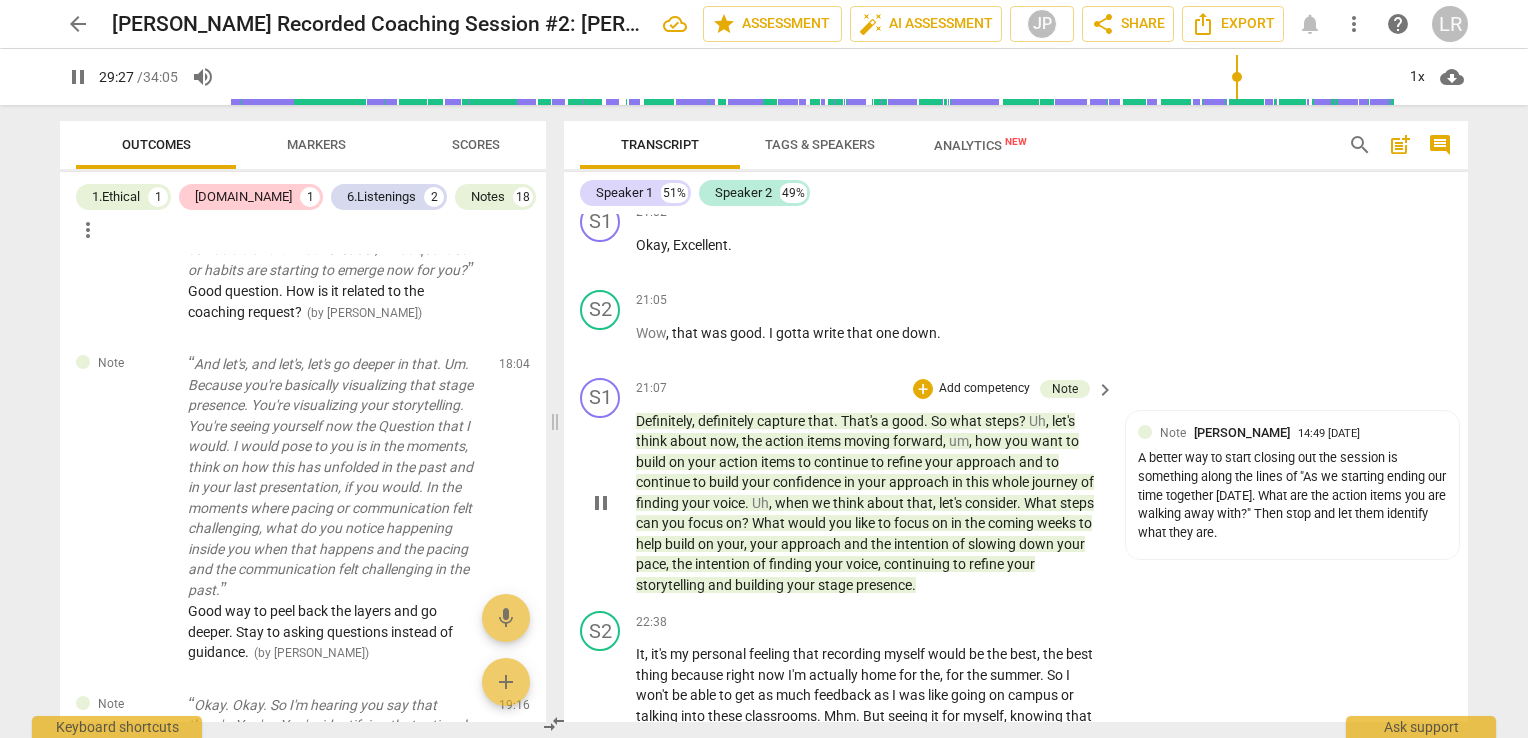 click on "pause" at bounding box center (601, 503) 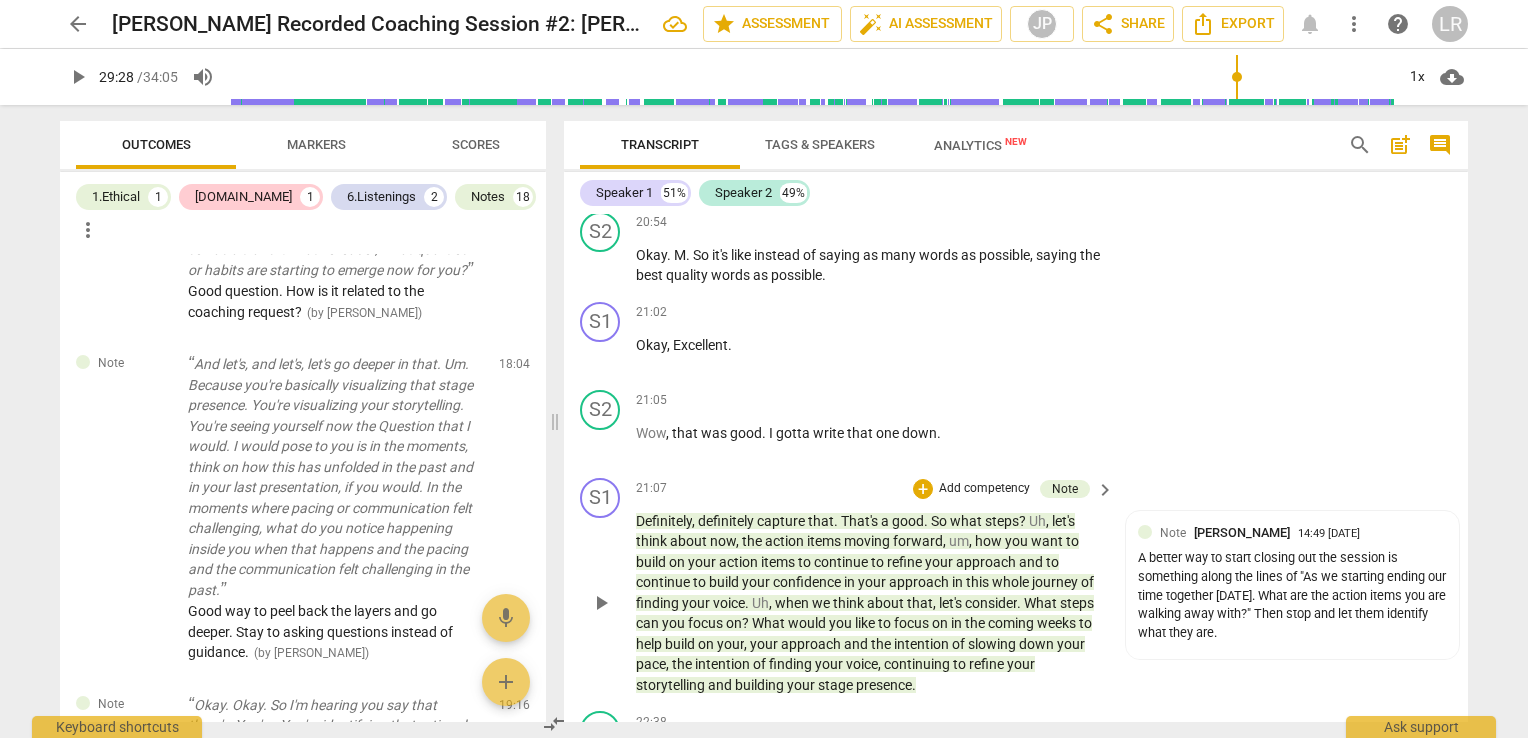 scroll, scrollTop: 8432, scrollLeft: 0, axis: vertical 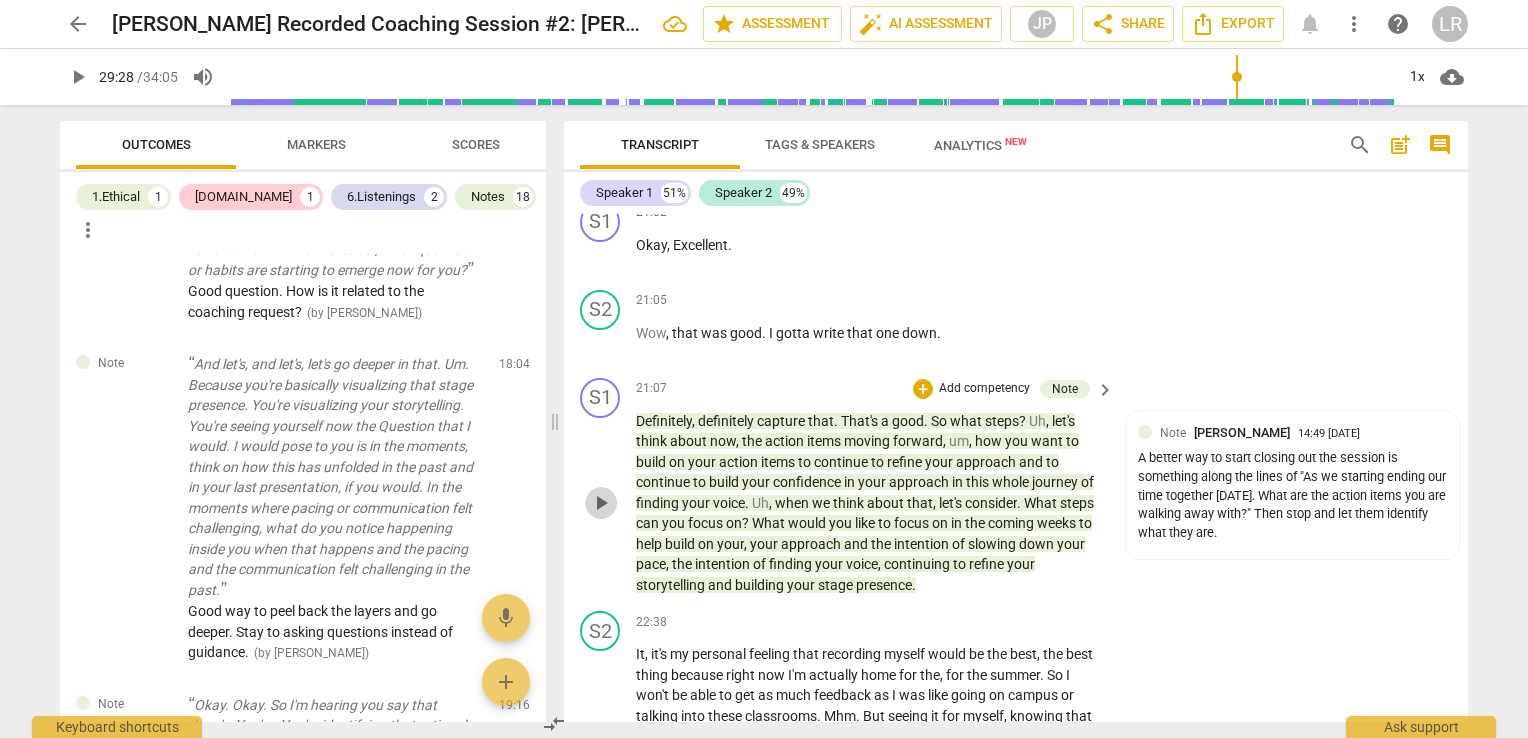 click on "play_arrow" at bounding box center [601, 503] 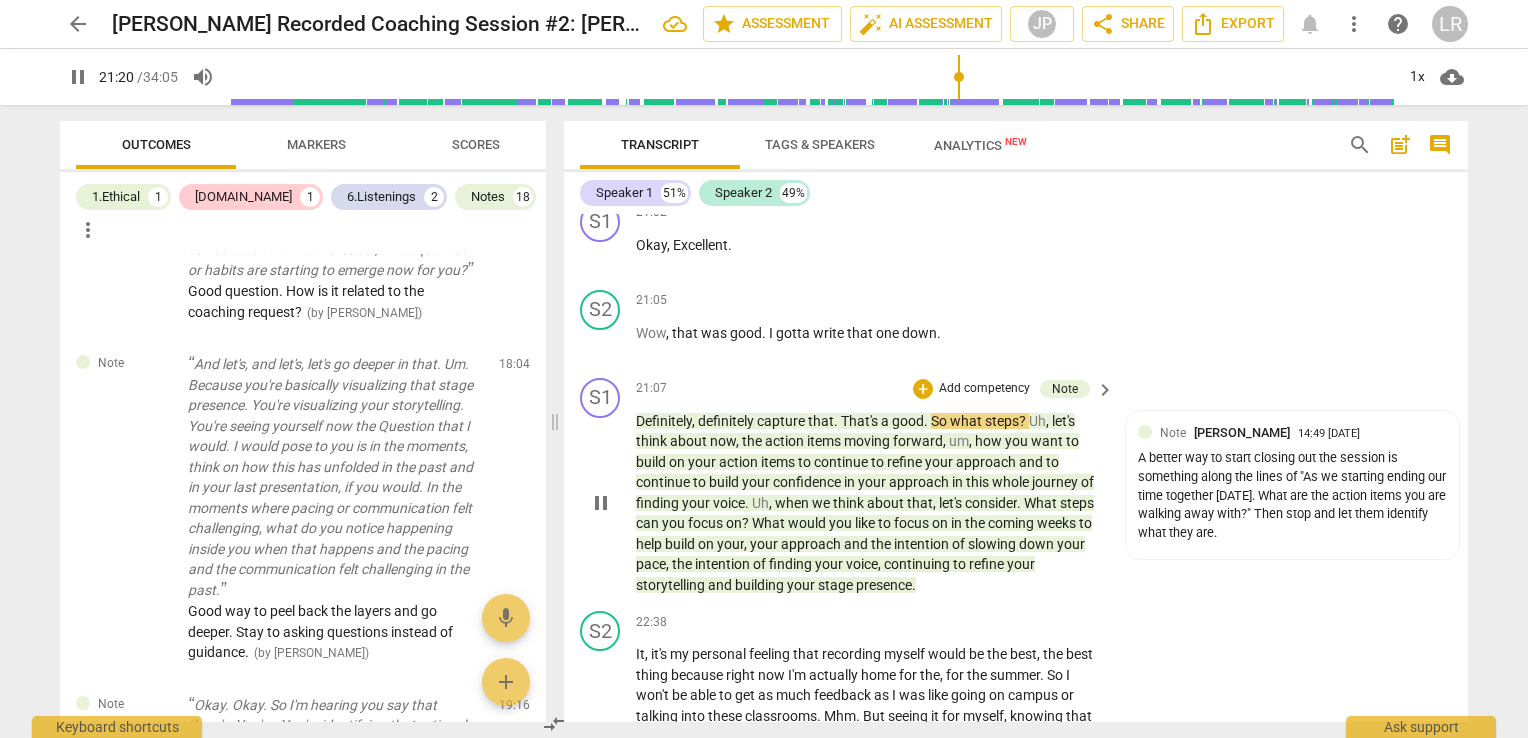 click on "pause" at bounding box center (601, 503) 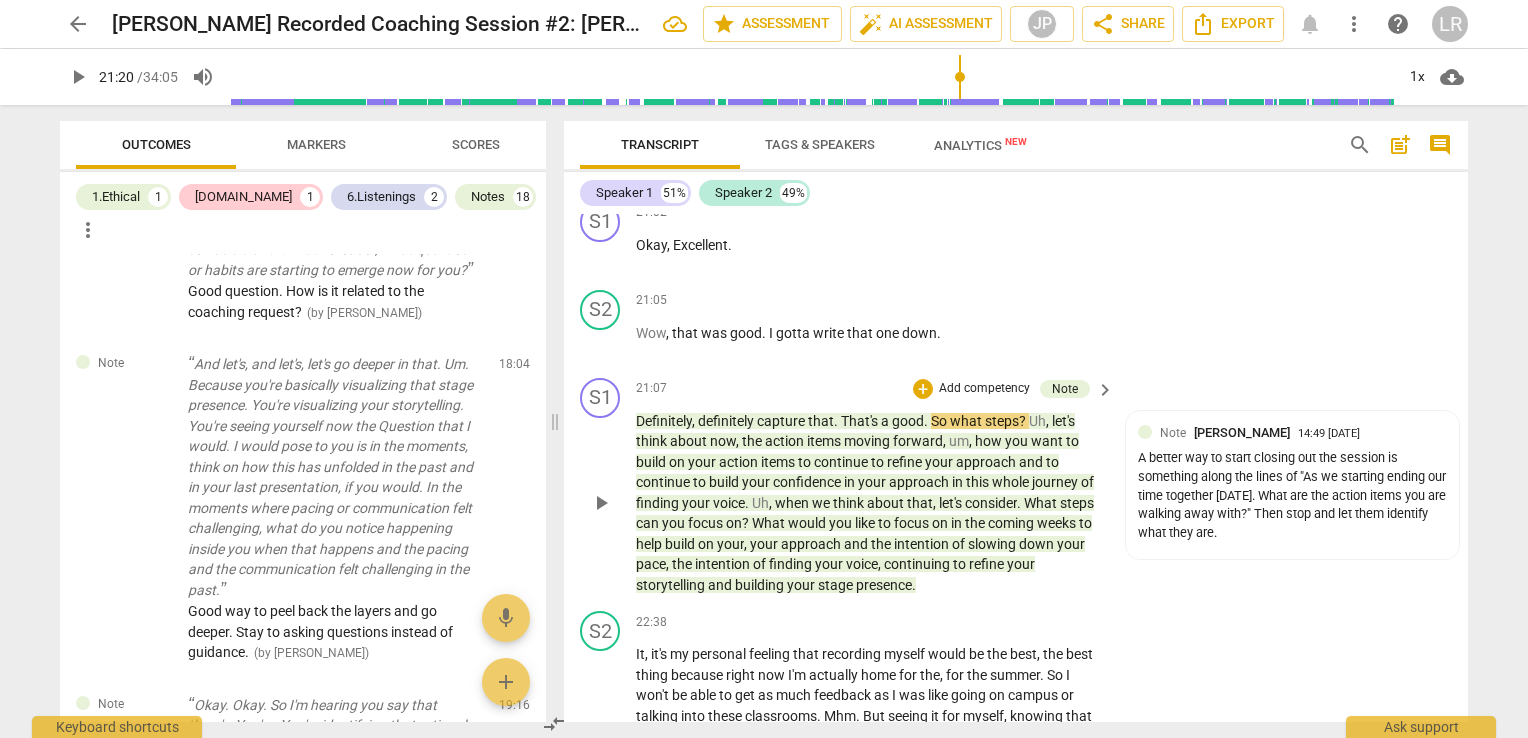 click on "play_arrow" at bounding box center [601, 503] 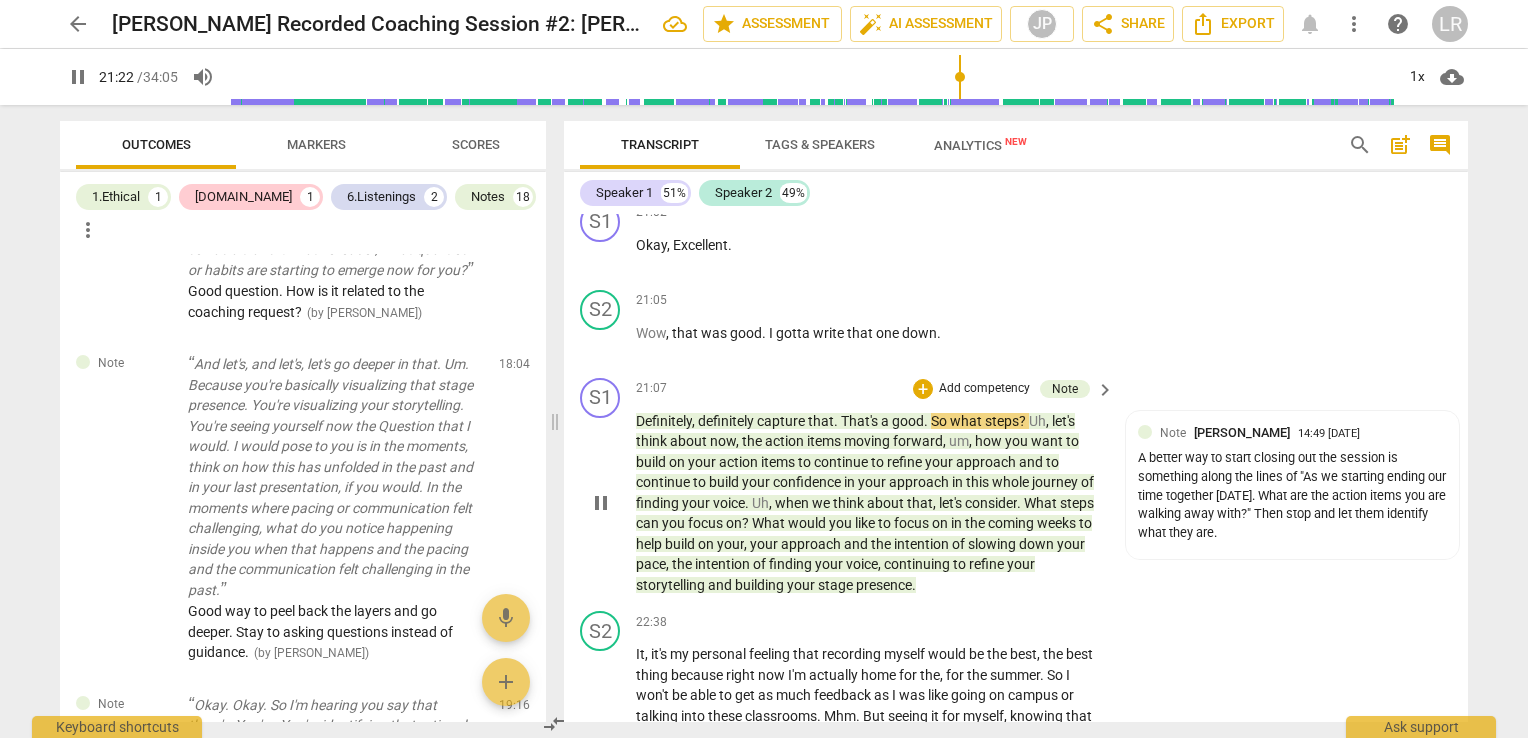 click on "confidence" at bounding box center (808, 482) 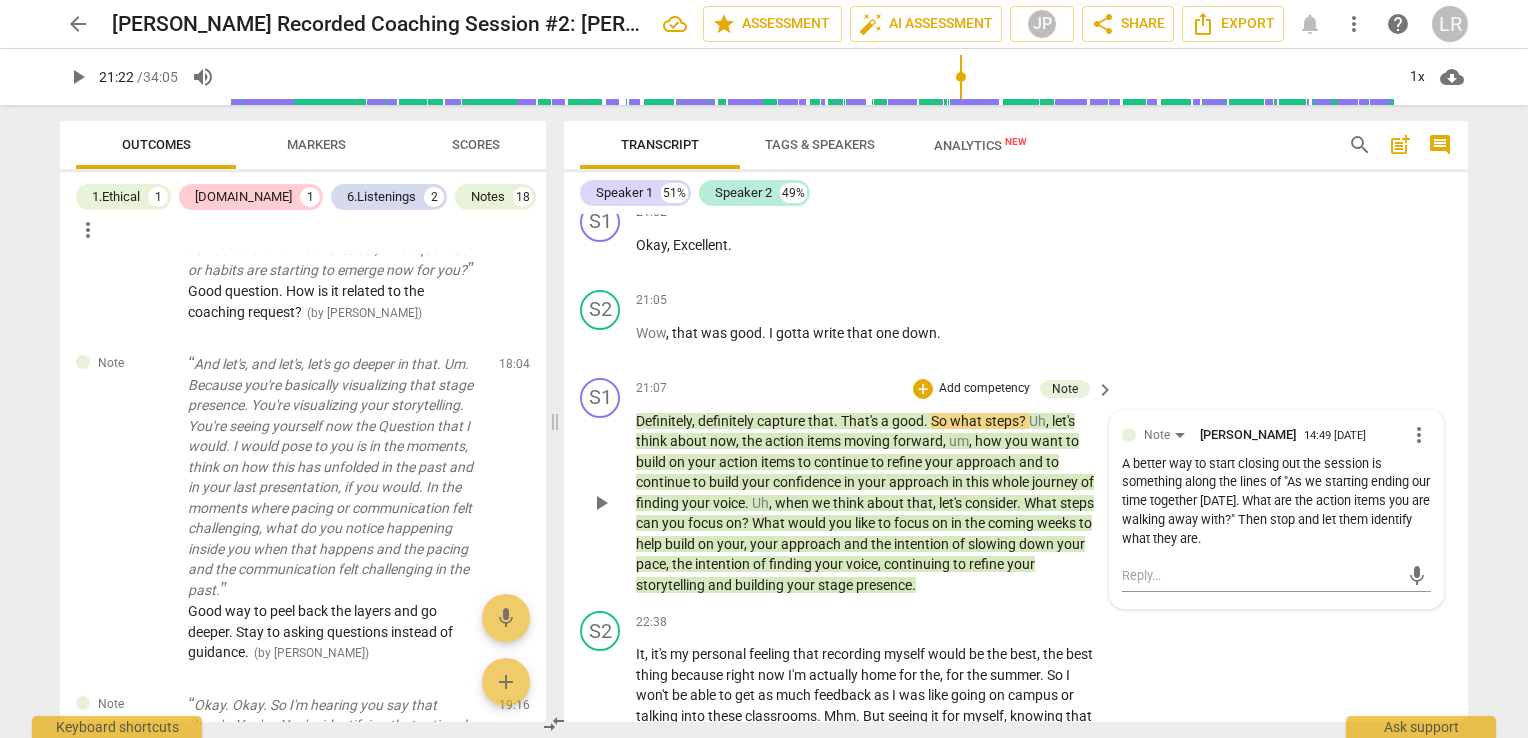 click on "play_arrow" at bounding box center [601, 503] 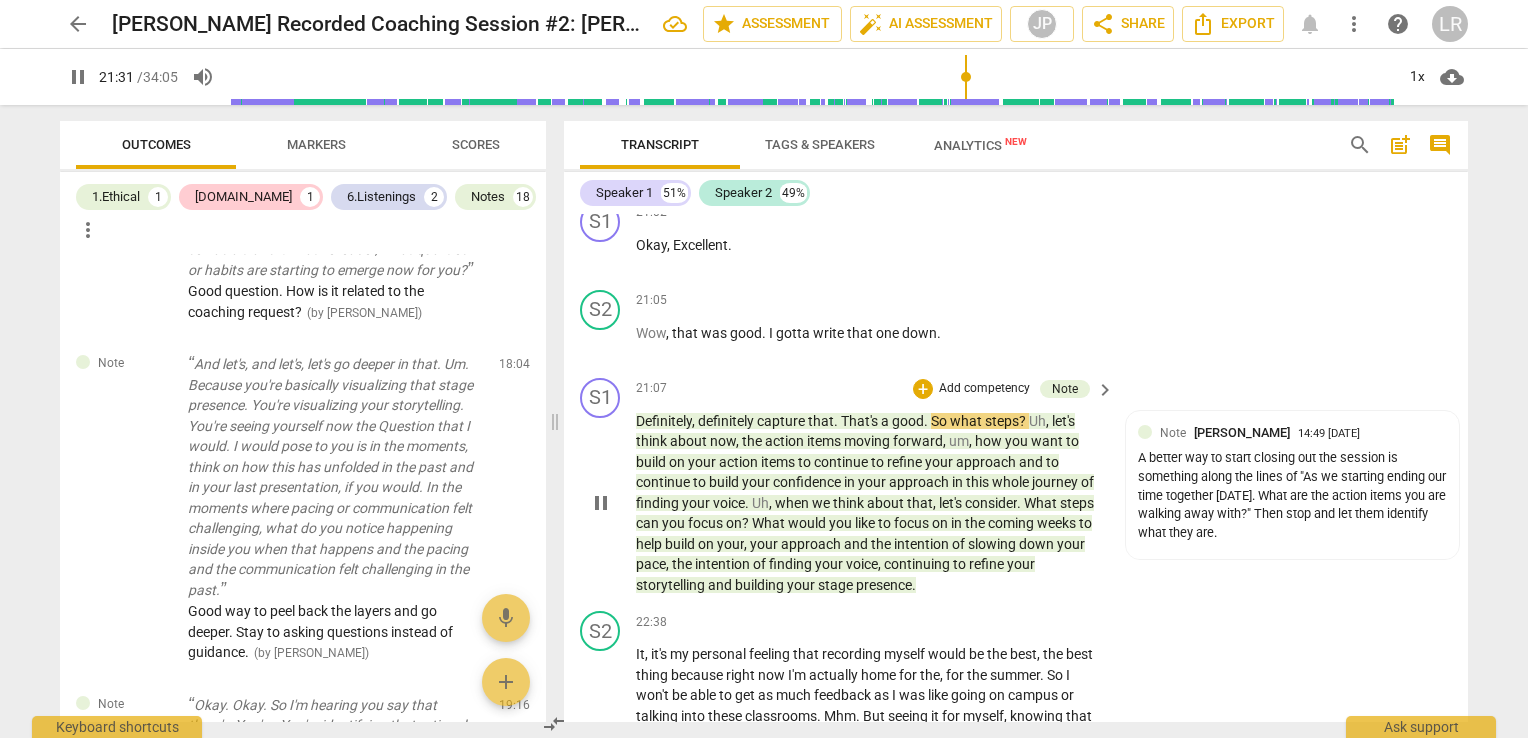 click on "pause" at bounding box center [601, 503] 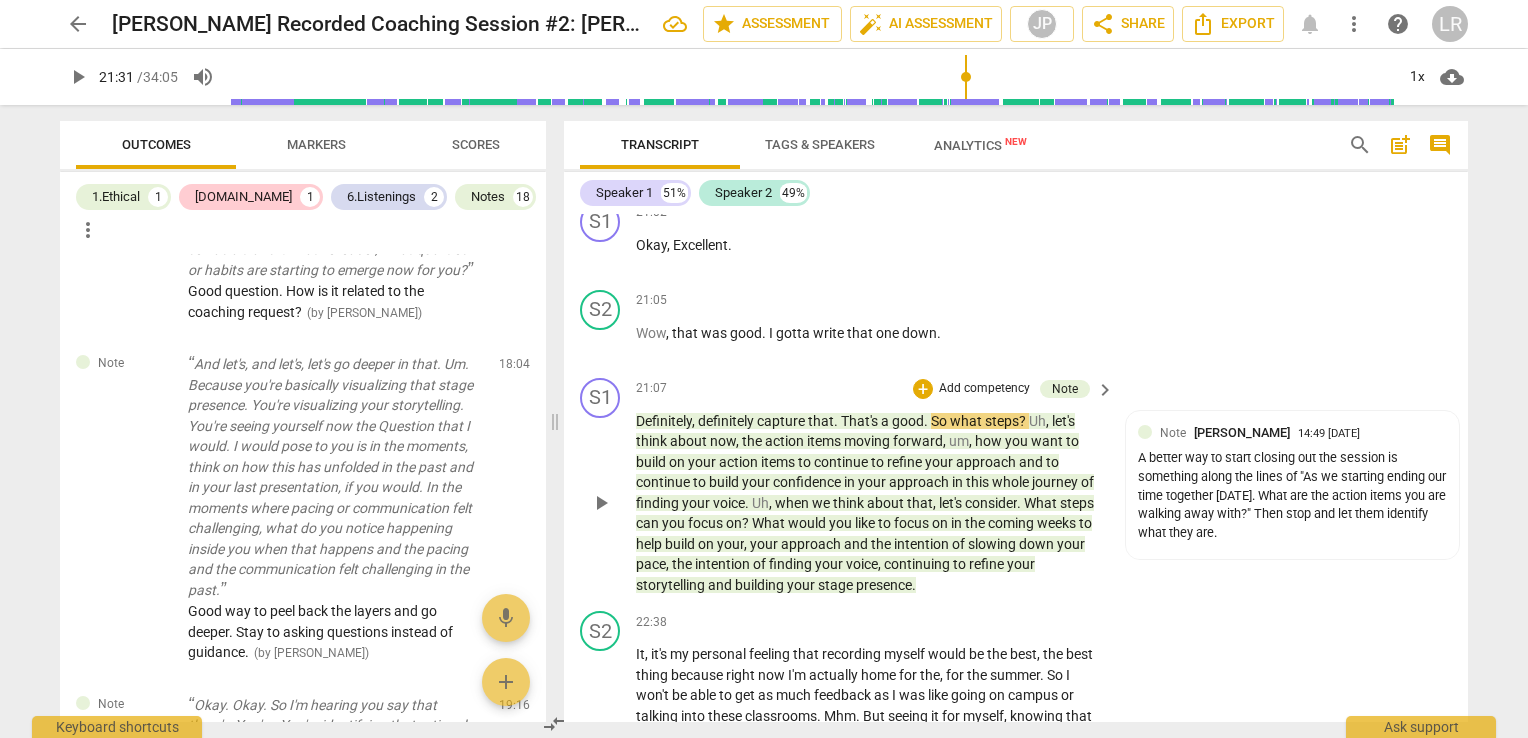 click on "in" at bounding box center (958, 523) 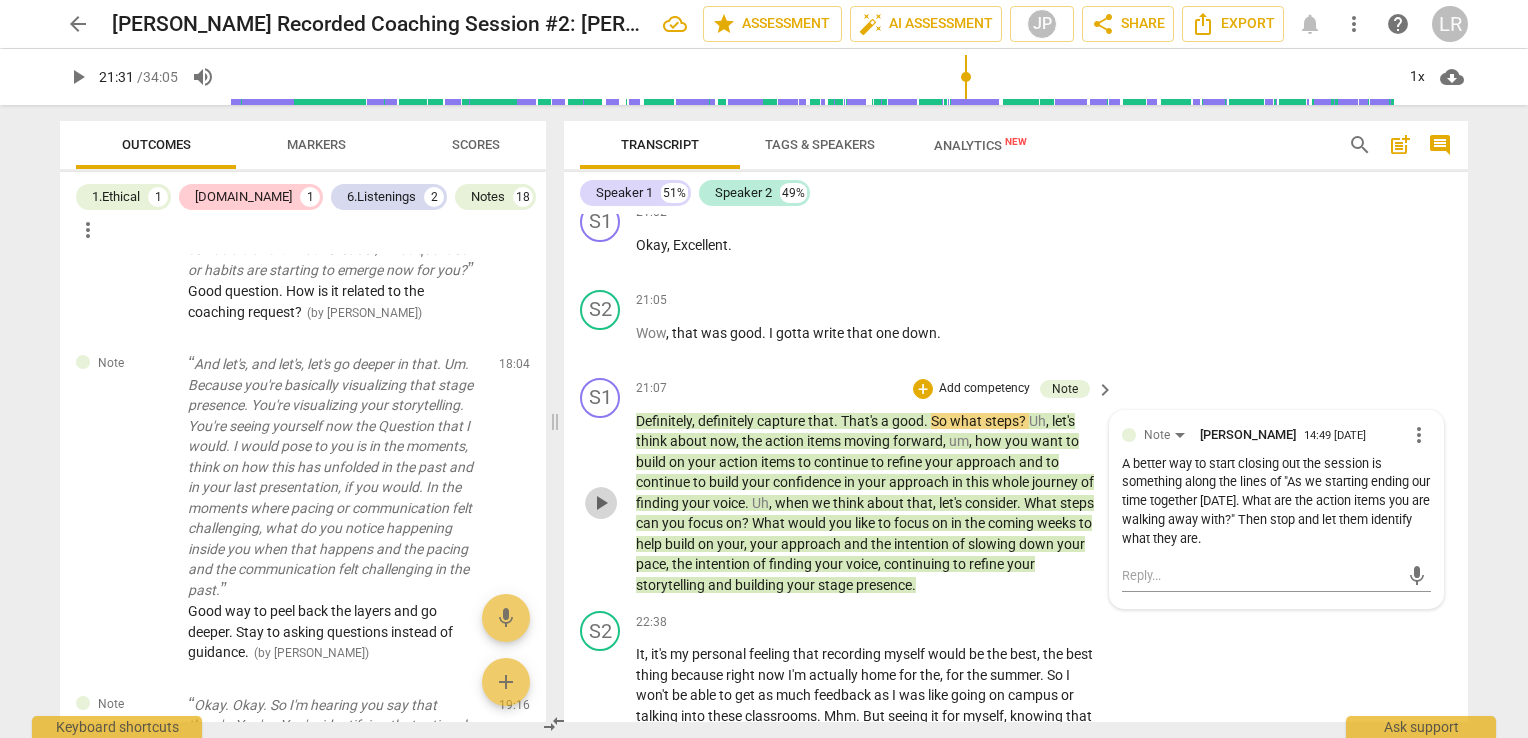 click on "play_arrow" at bounding box center [601, 503] 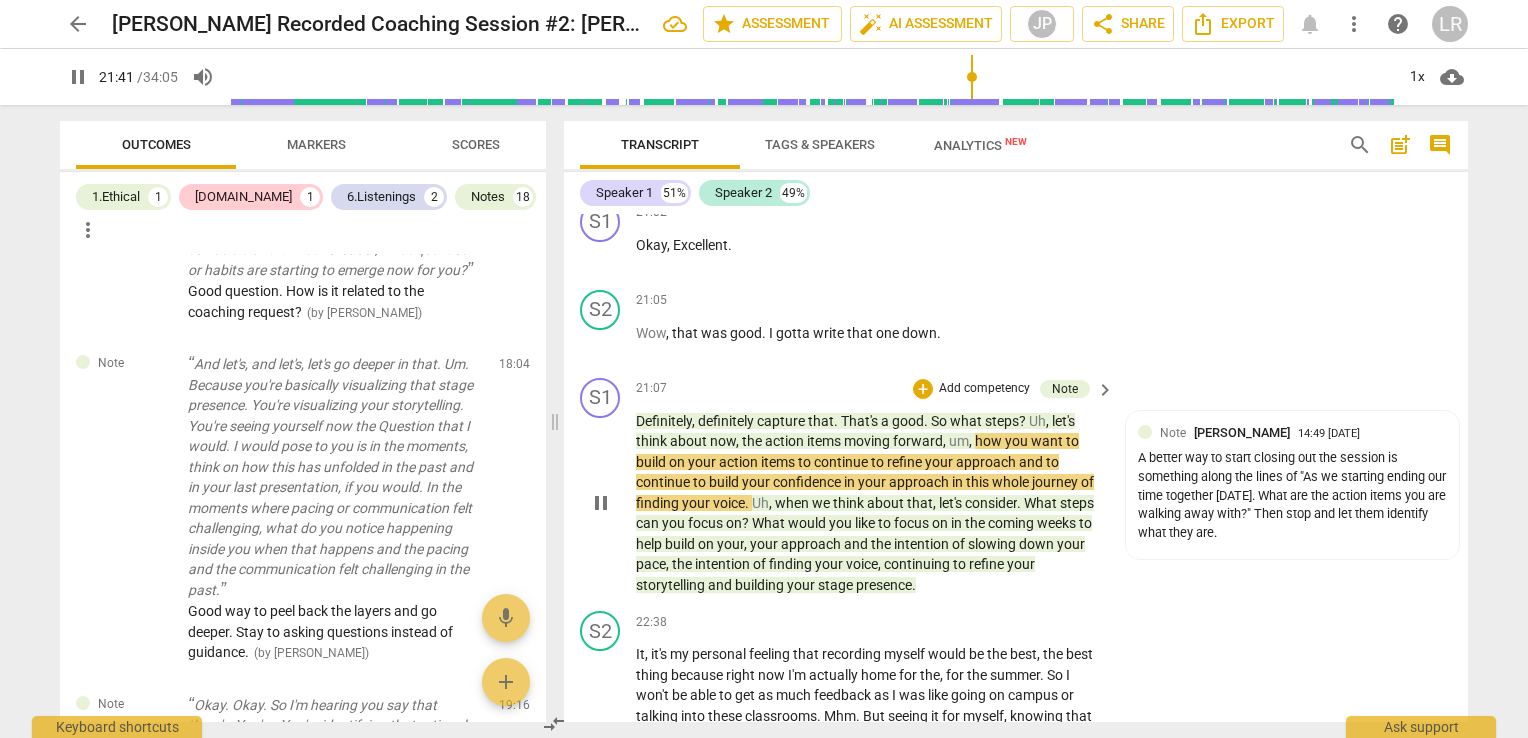 click on "pause" at bounding box center [601, 503] 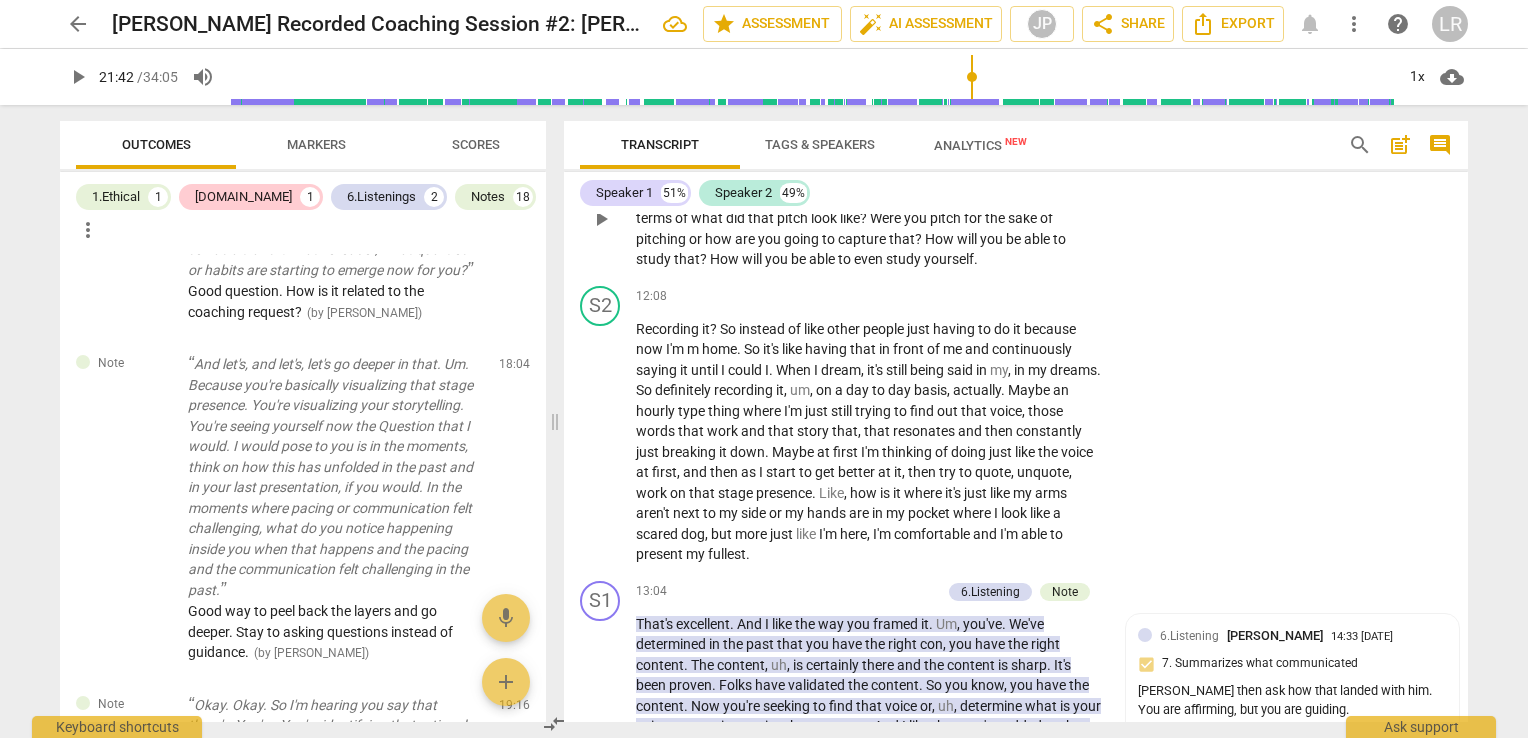 scroll, scrollTop: 3732, scrollLeft: 0, axis: vertical 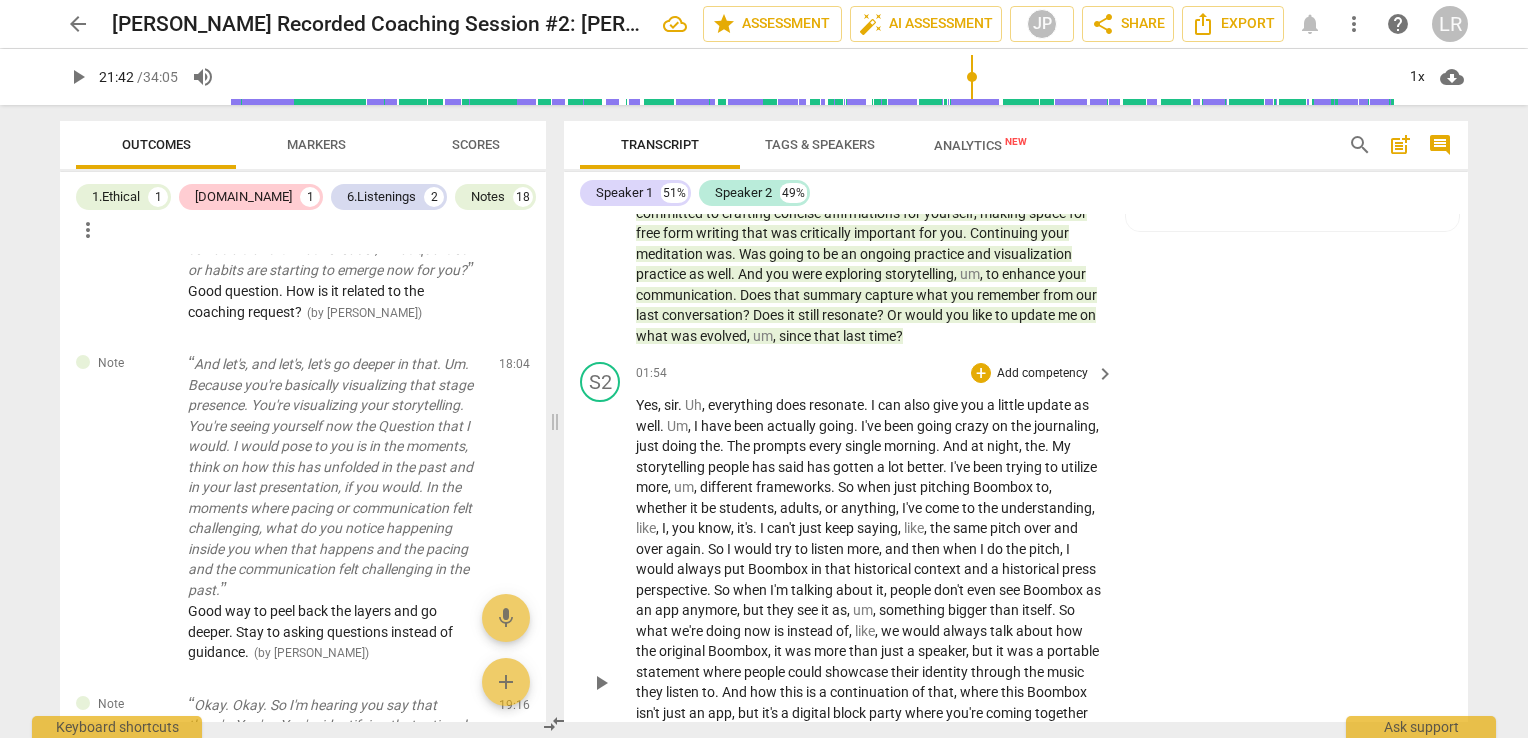 type on "1302" 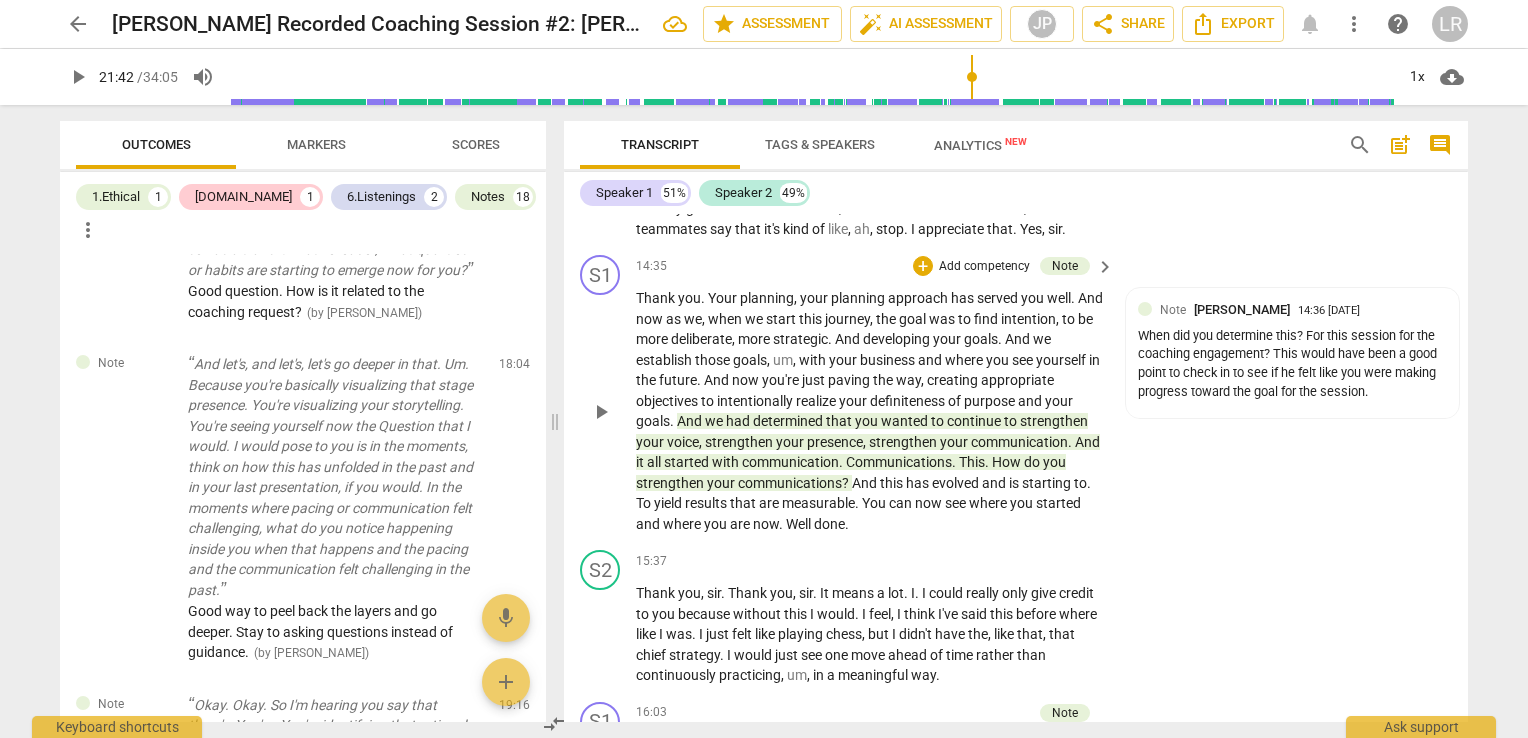 scroll, scrollTop: 5500, scrollLeft: 0, axis: vertical 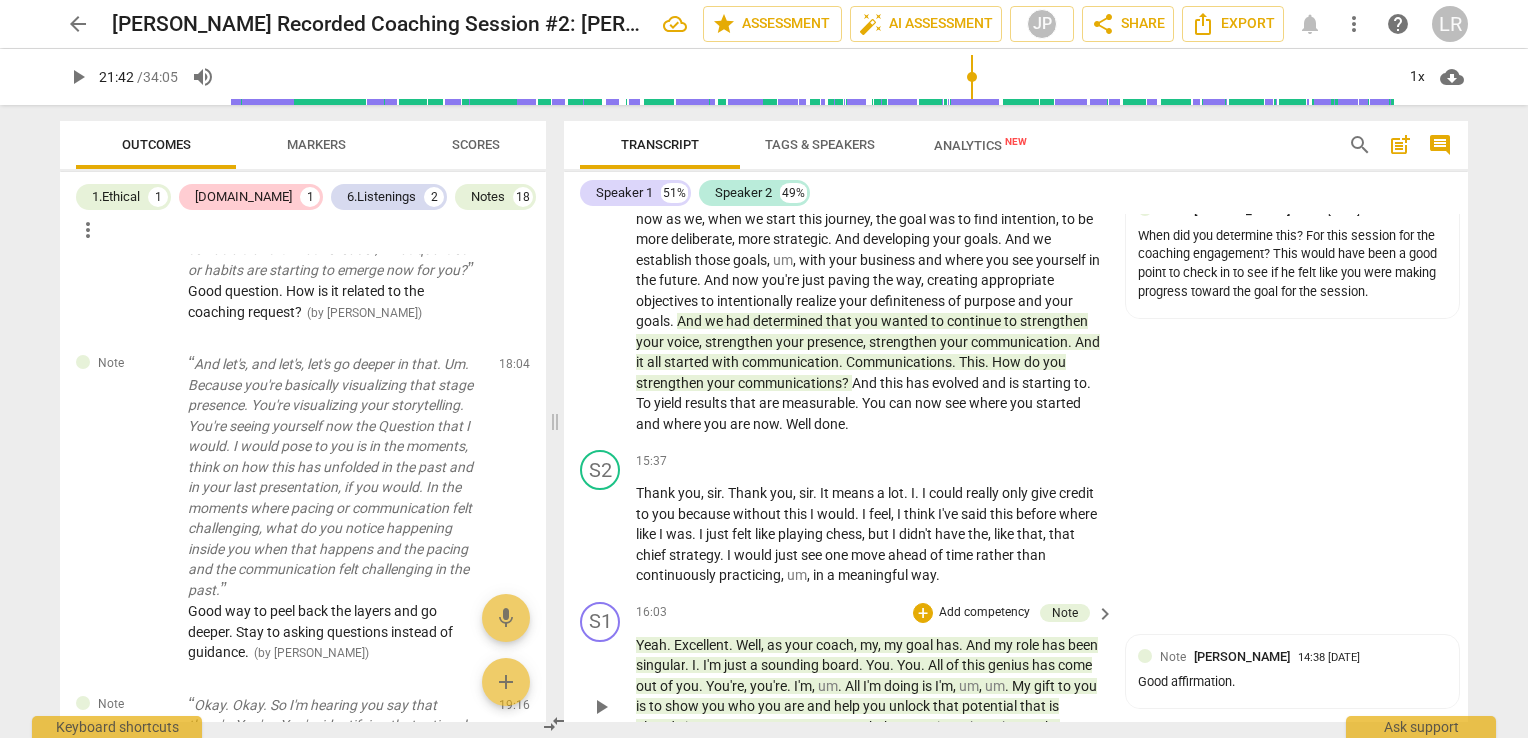 click on "S1 play_arrow pause 16:03 + Add competency Note keyboard_arrow_right Yeah .   Excellent .   Well ,   as   your   coach ,   my ,   my   goal   has .   And   my   role   has   been   singular .   I .   I'm   just   a   sounding   board .   You .   You .   All   of   this   genius   has   come   out   of   you .   You're ,   you're .   I'm ,   um .   All   I'm   doing   is   I'm ,   um ,   um .   My   gift   to   you   is   to   show   you   who   you   are   and   help   you   unlock   that   potential   that   is   already   in   you .   So   even   now   as   you   ask   the   question ,   uh ,   I ,   uh ,   put   the   question   back   on   you   and   see   how   you   came   up   with   all   of   that .   Uh ,   you   came   up   with   all   of   that . Note [PERSON_NAME] 14:38 [DATE] Good affirmation." at bounding box center [1016, 690] 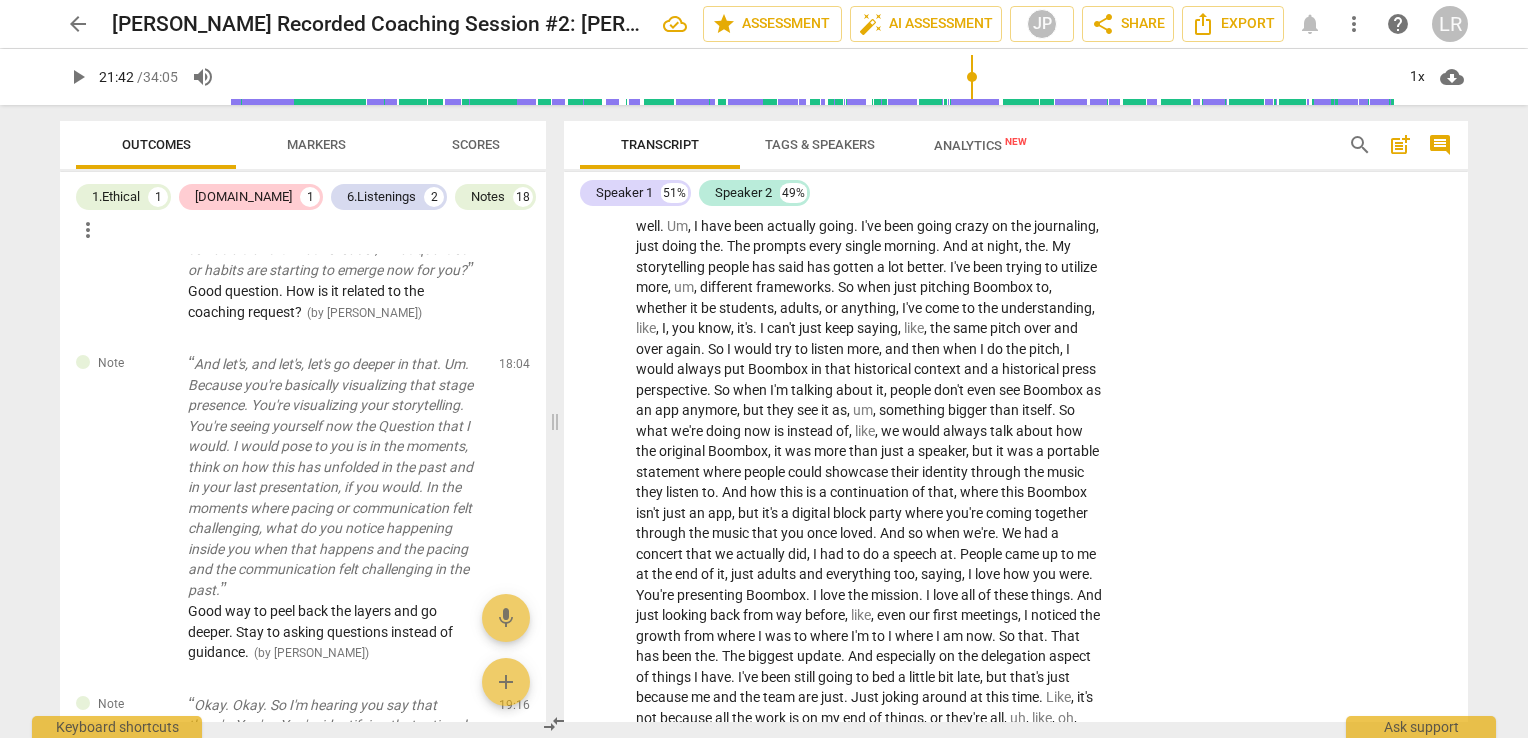 scroll, scrollTop: 600, scrollLeft: 0, axis: vertical 